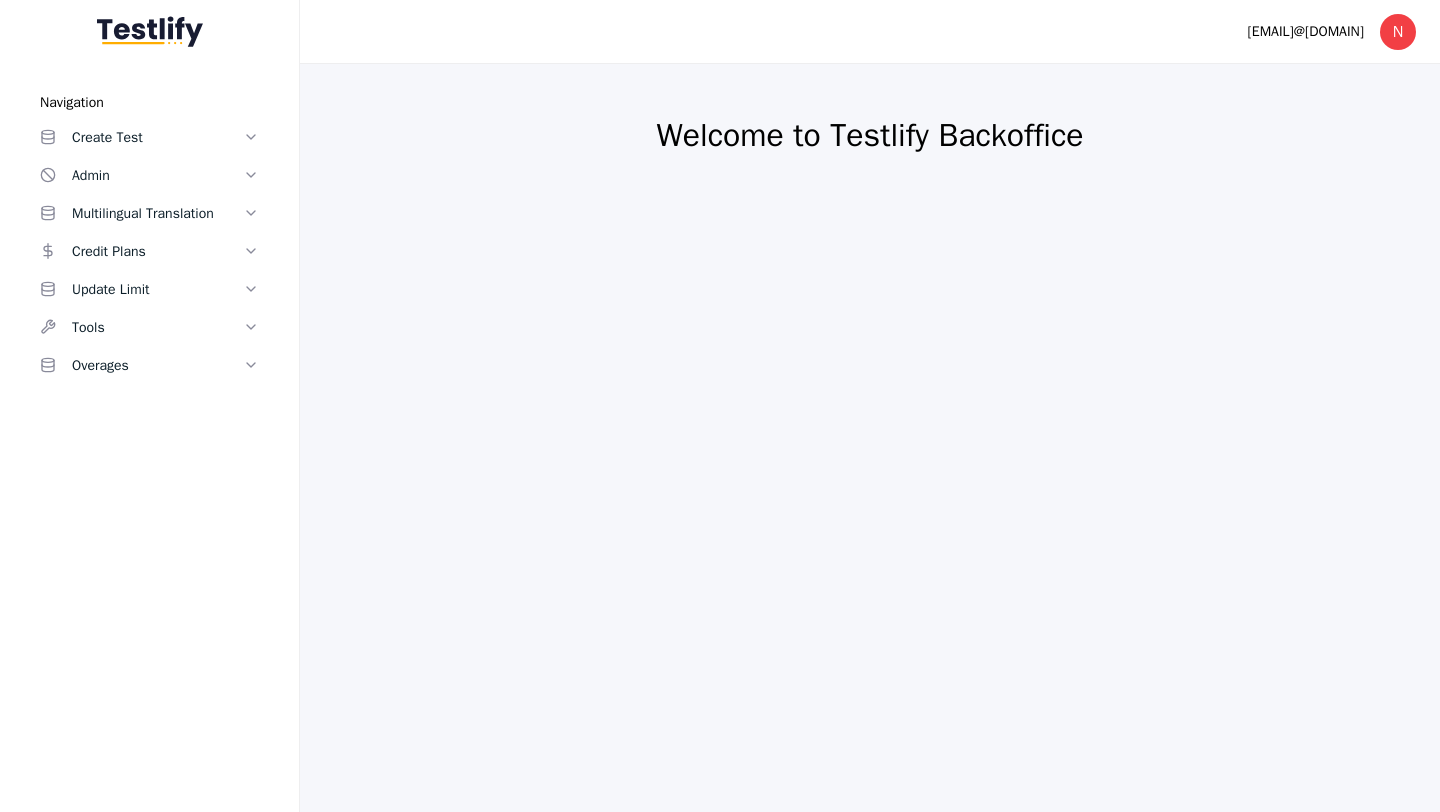 scroll, scrollTop: 0, scrollLeft: 0, axis: both 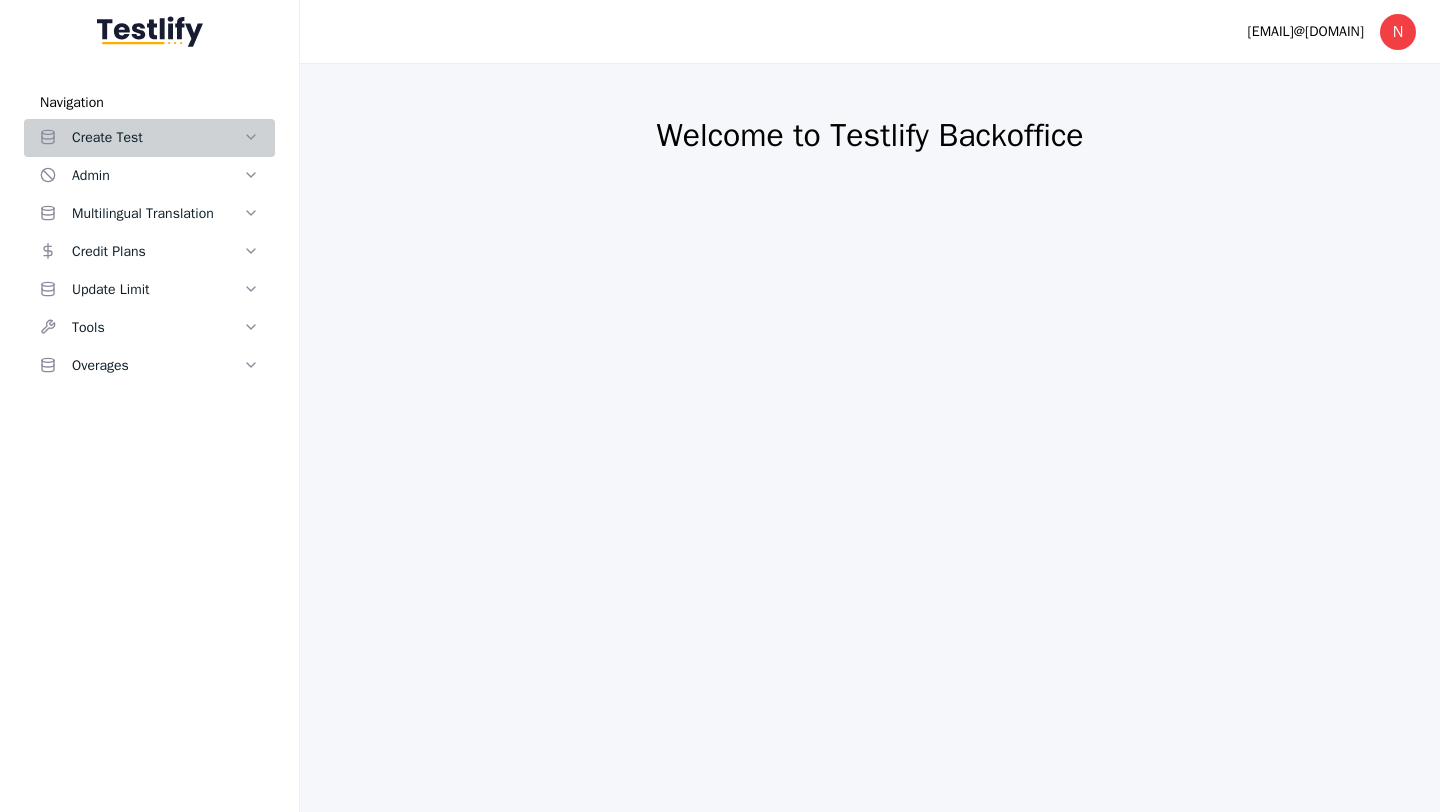 click on "Create Test" at bounding box center [157, 138] 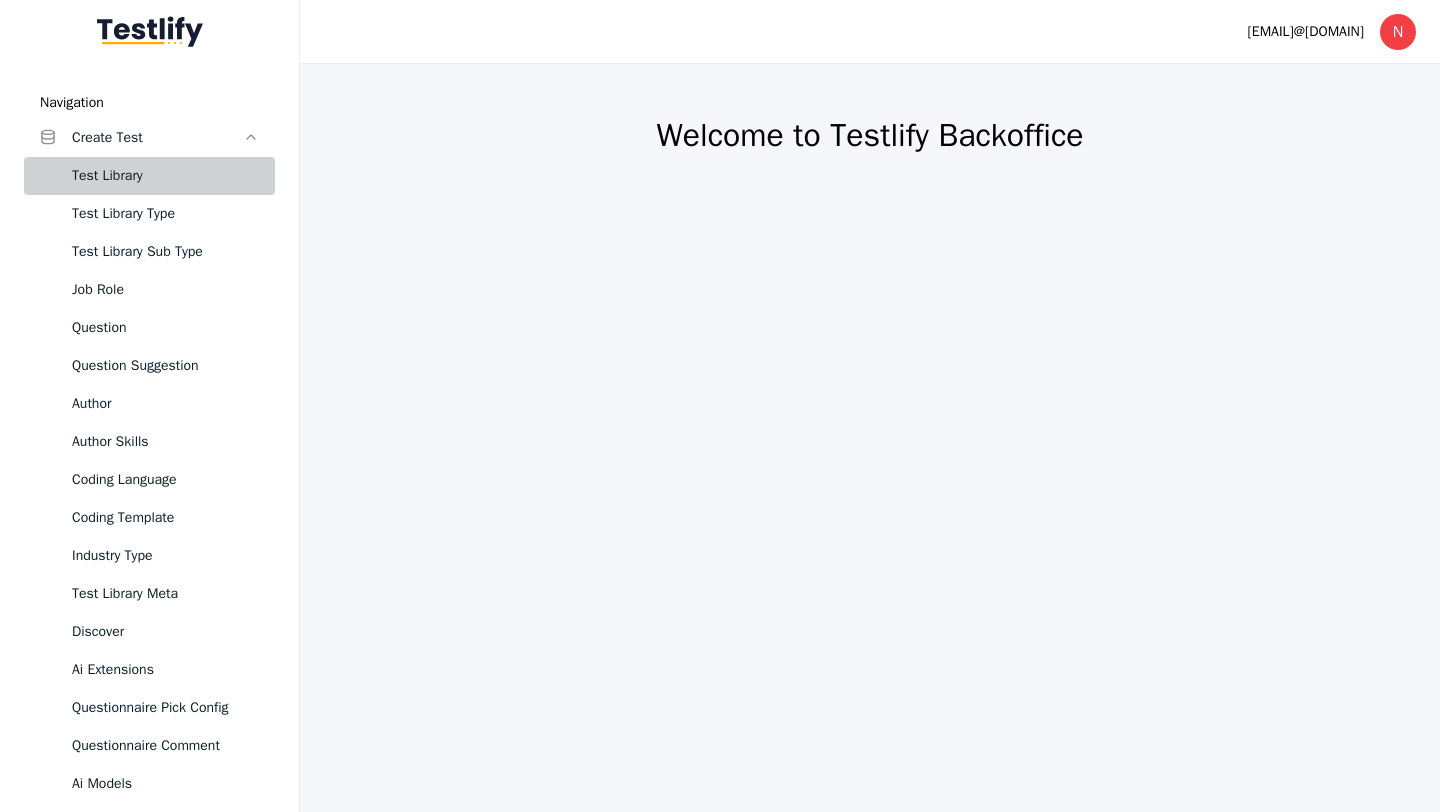 click on "Test Library" at bounding box center [165, 176] 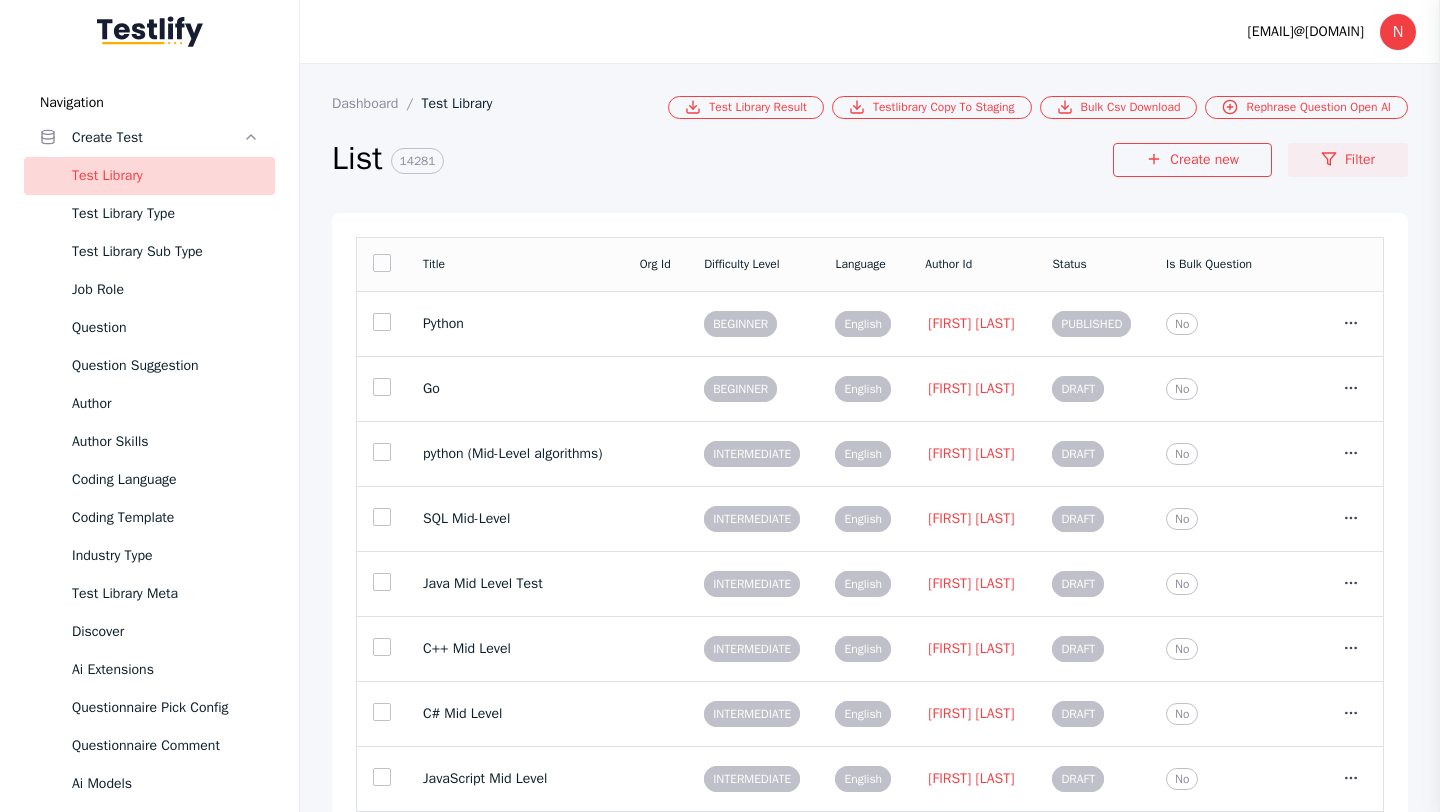 click on "Filter" at bounding box center (1348, 160) 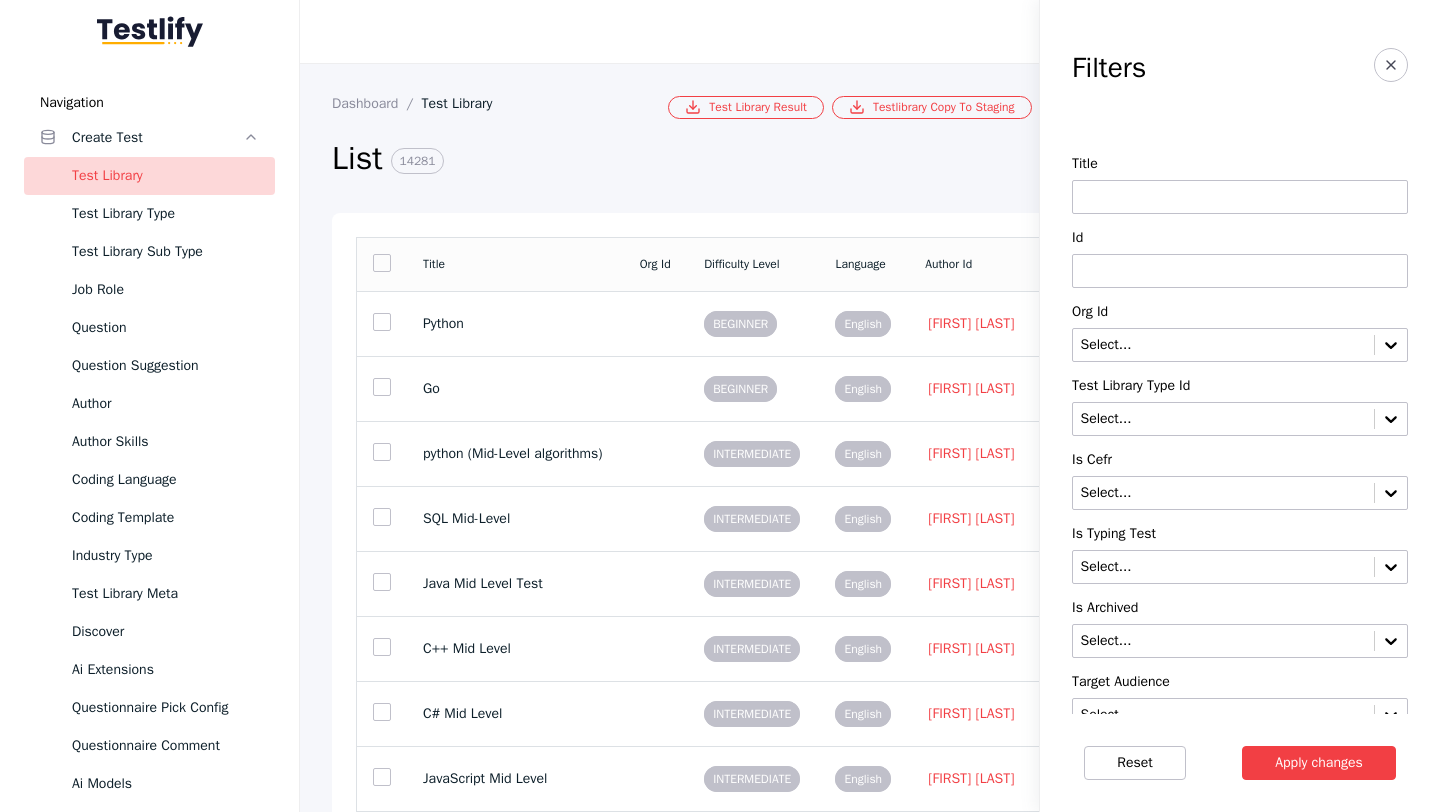 click at bounding box center [1240, 197] 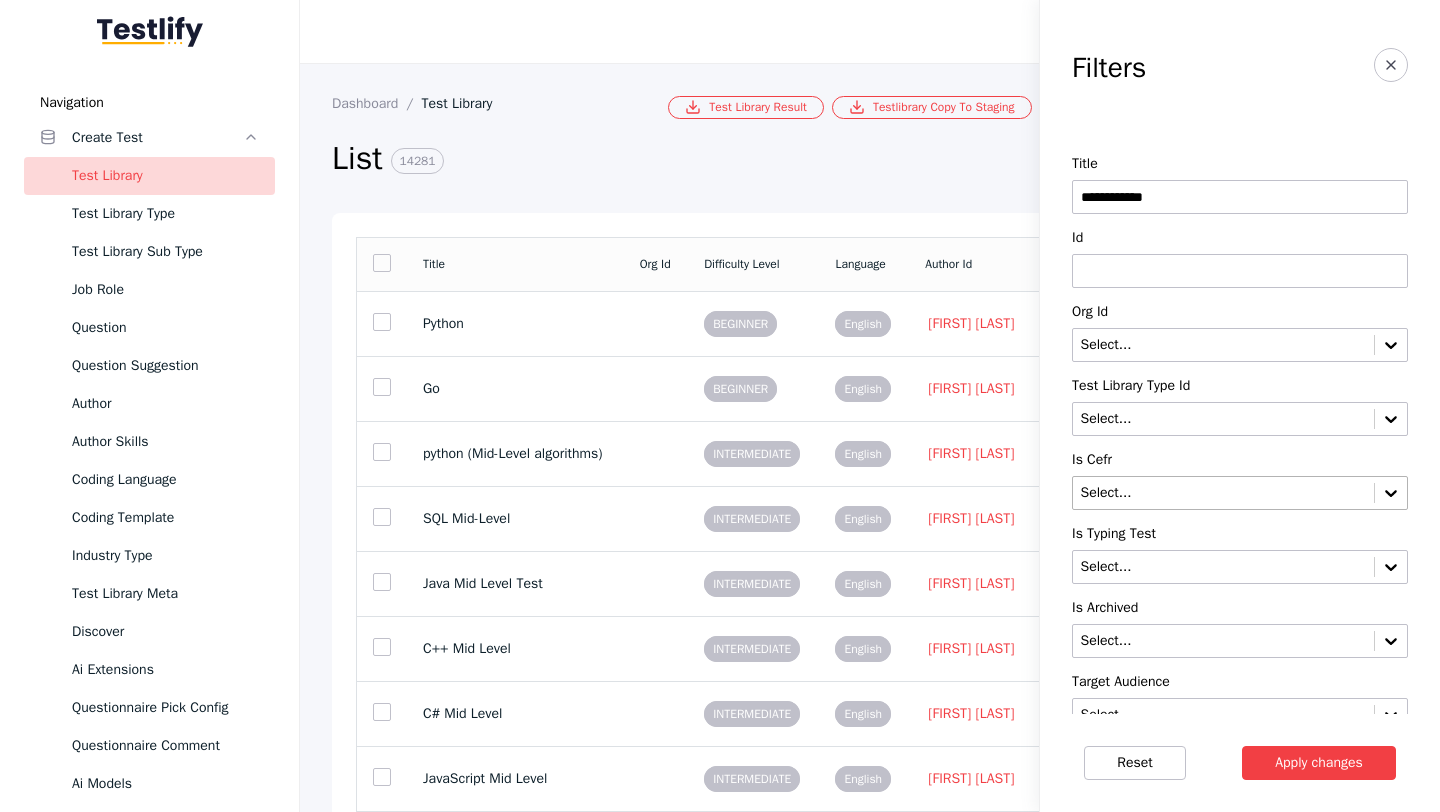 click at bounding box center (1223, 493) 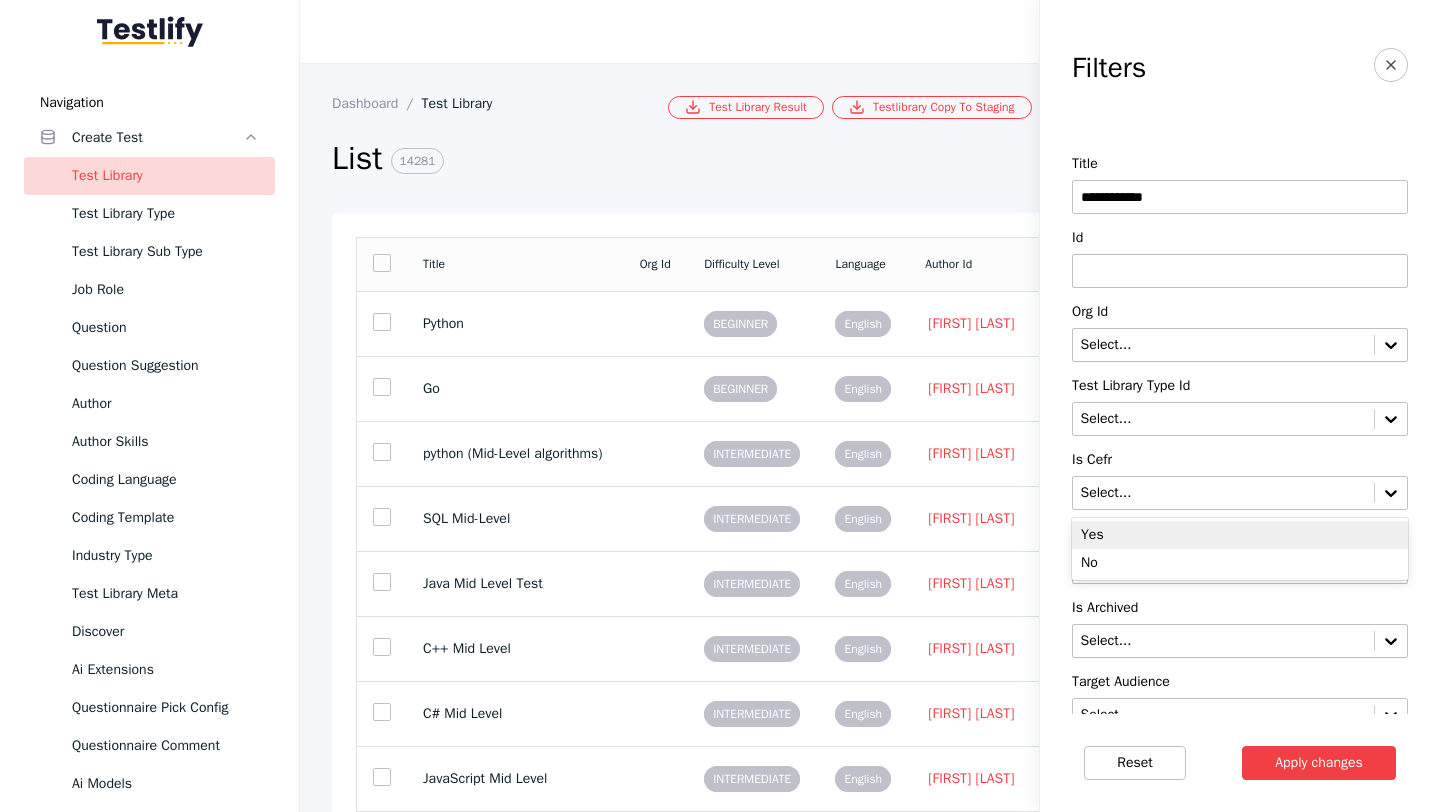 click on "Yes" at bounding box center [1240, 535] 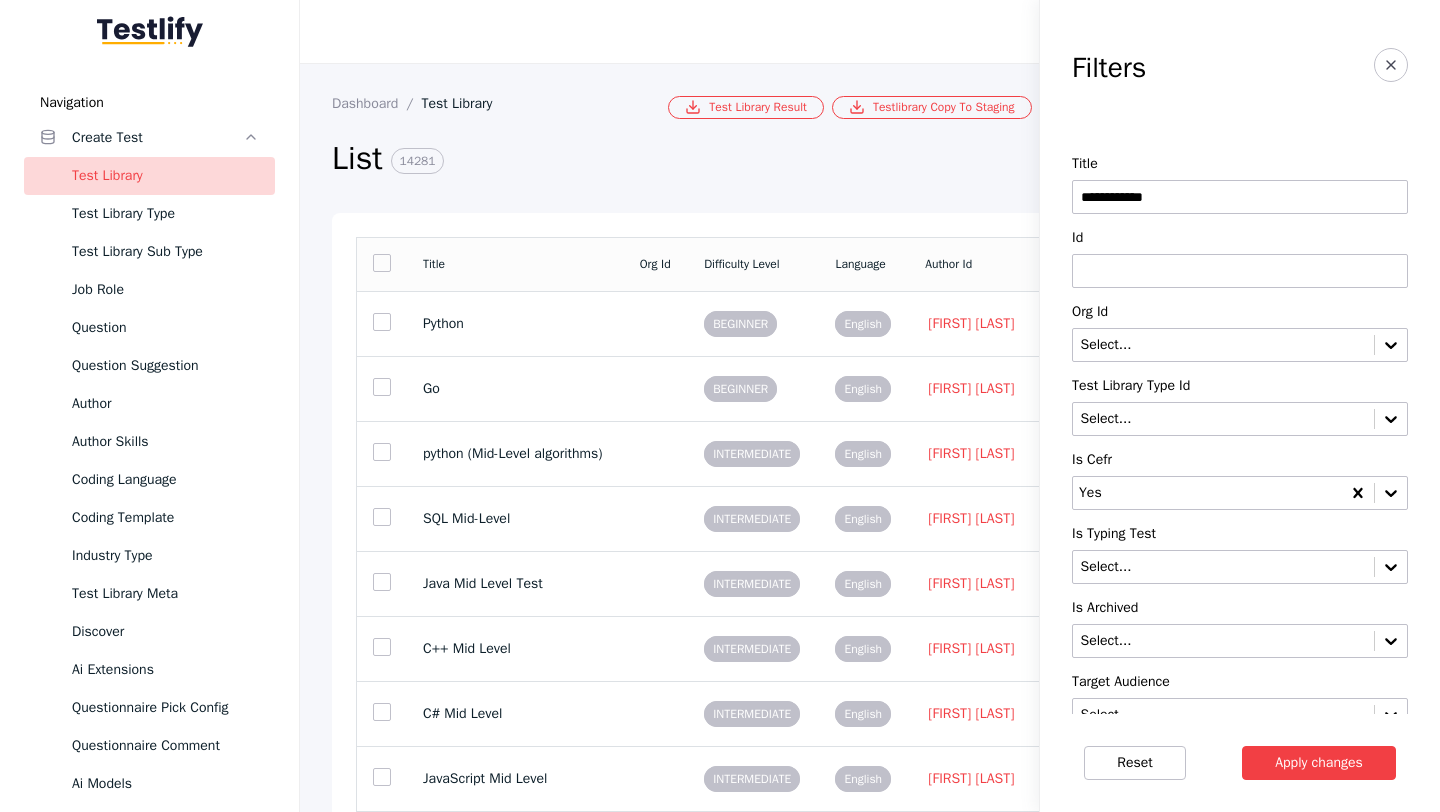 click on "Apply changes" at bounding box center [1319, 763] 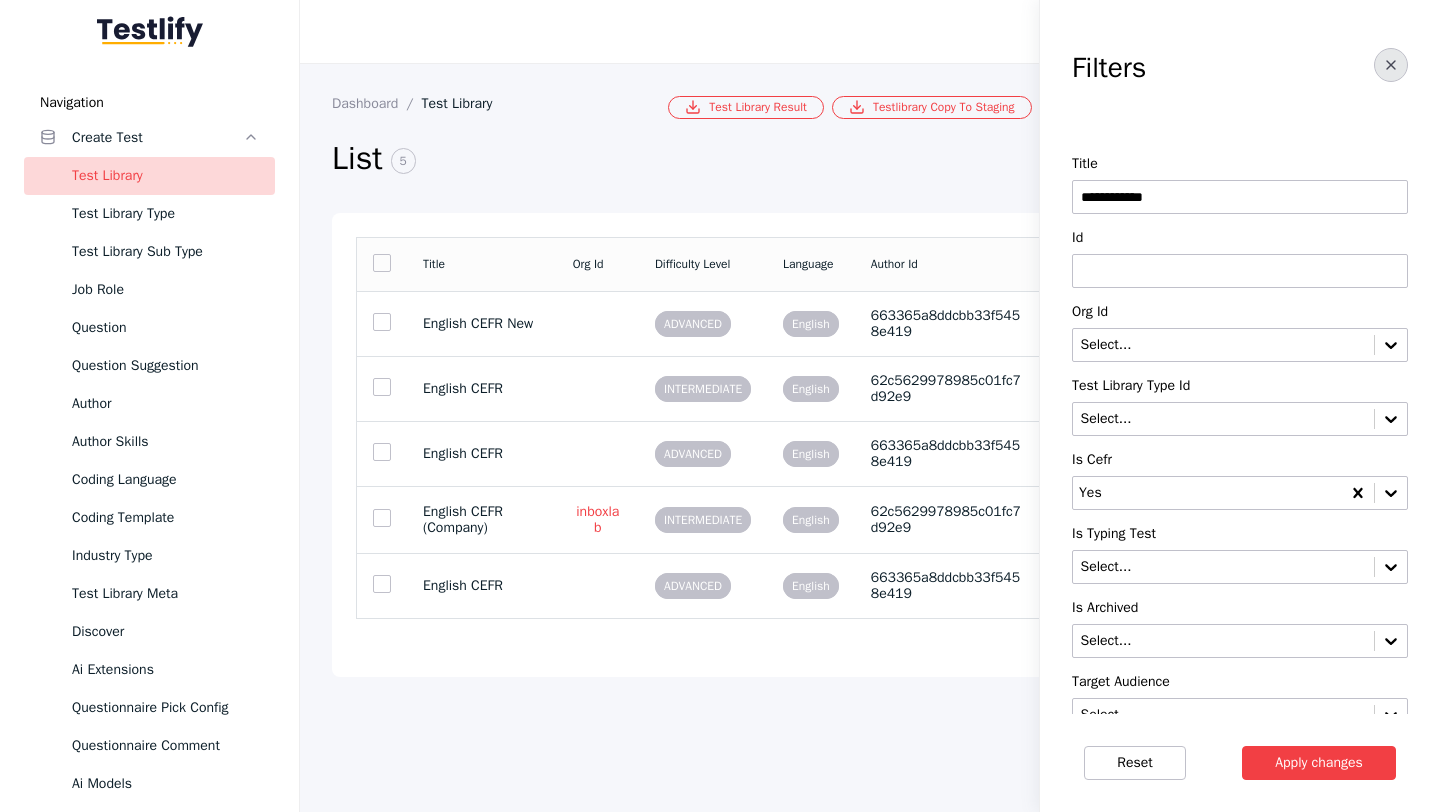click 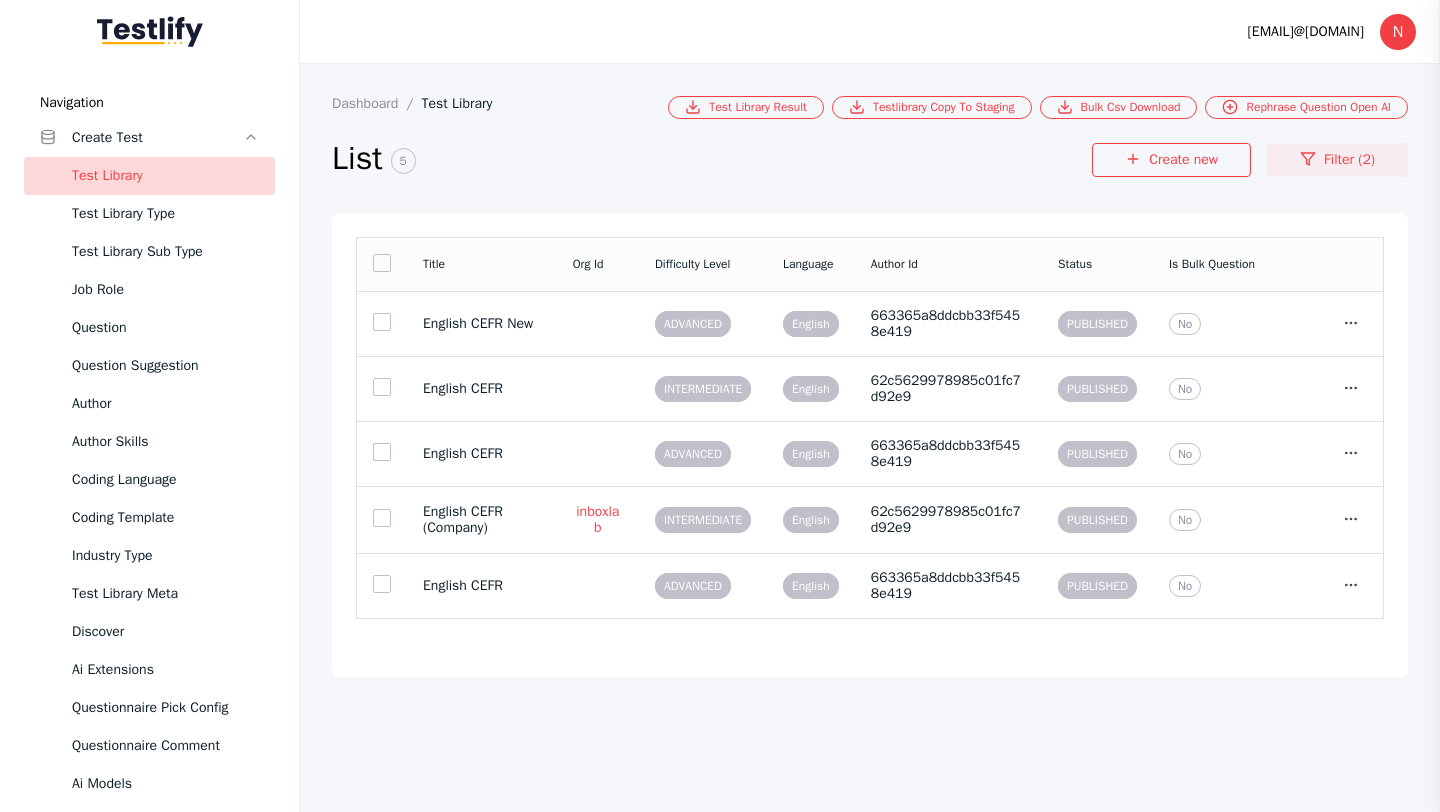 click on "Filter (2)" at bounding box center (1337, 160) 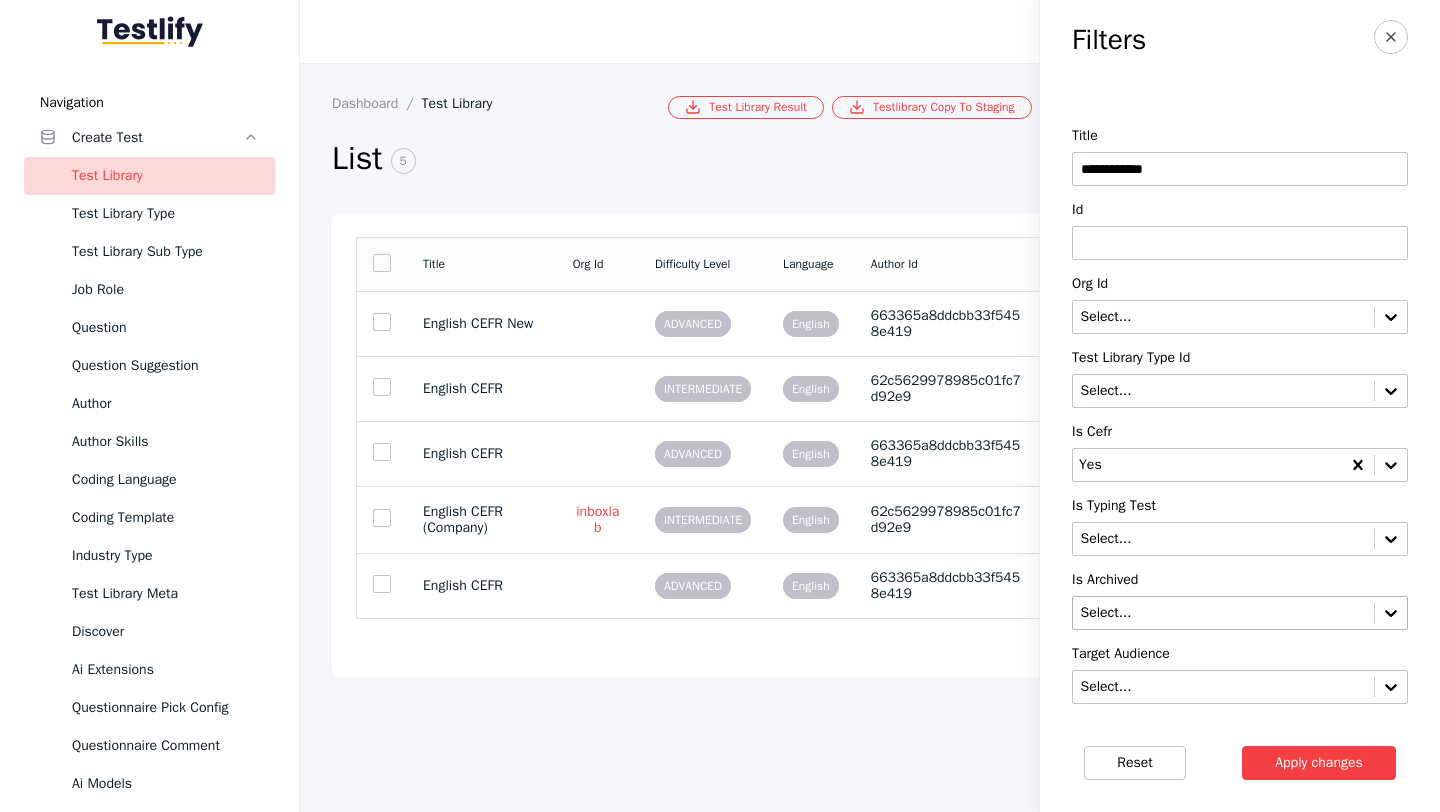 scroll, scrollTop: 0, scrollLeft: 0, axis: both 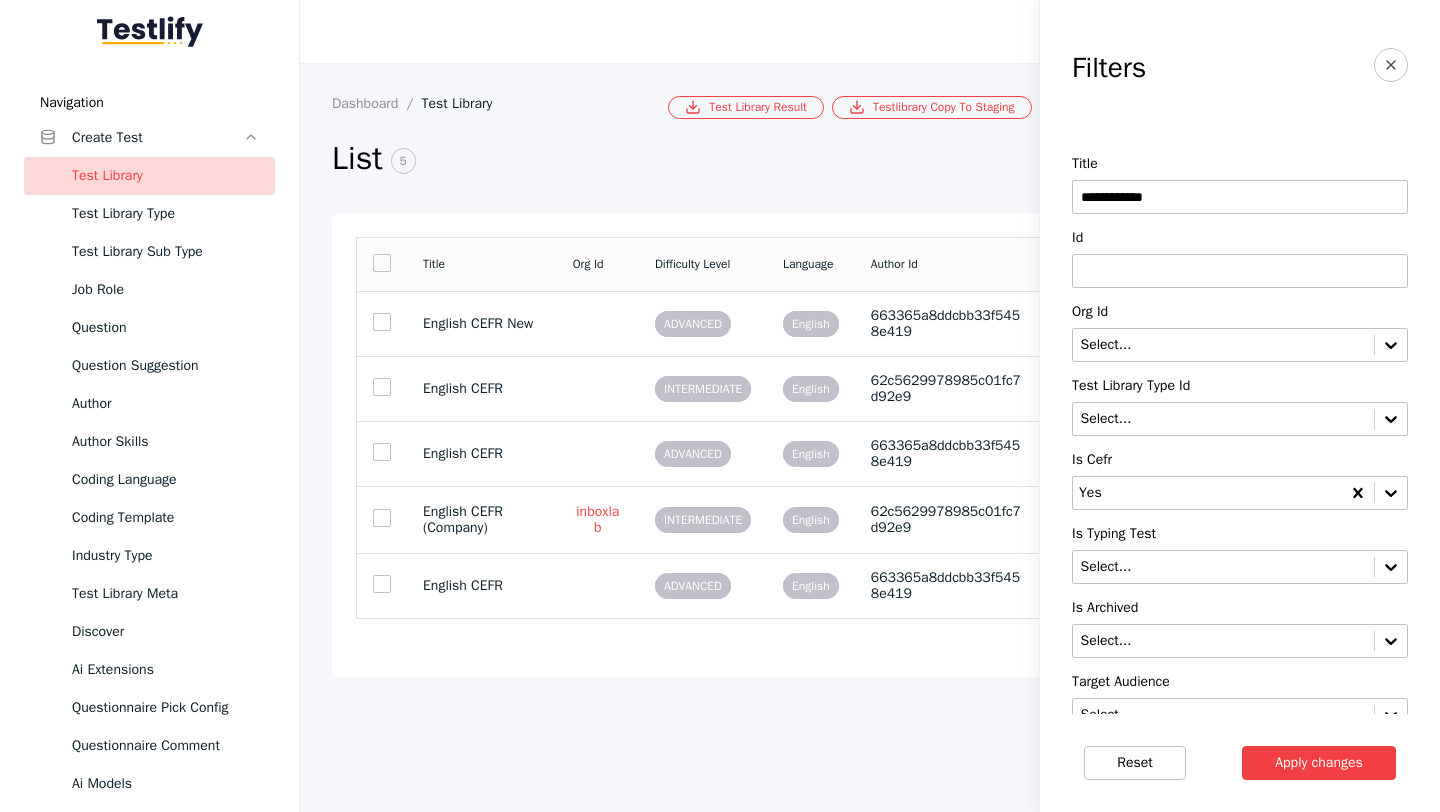 click on "**********" at bounding box center (1240, 197) 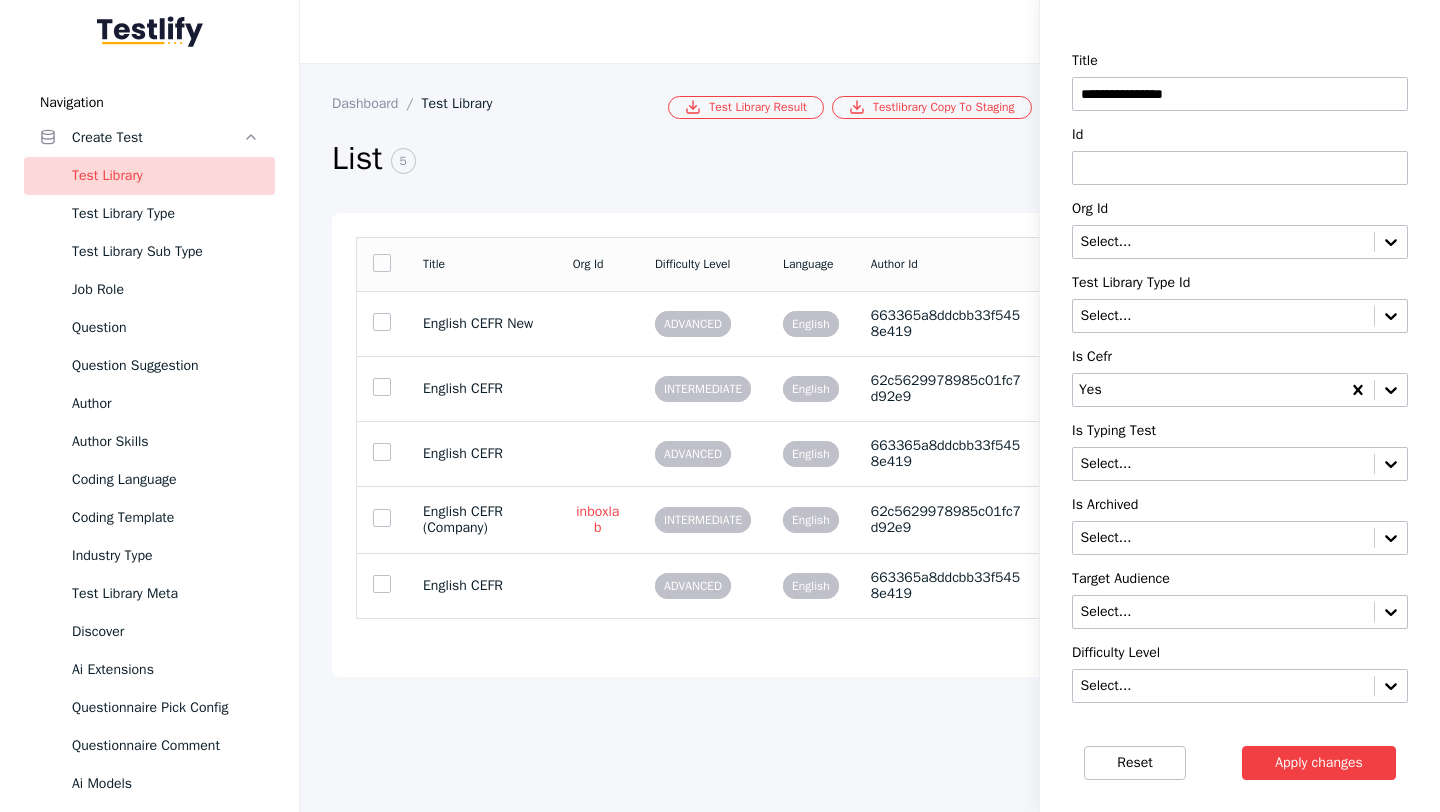 scroll, scrollTop: 0, scrollLeft: 0, axis: both 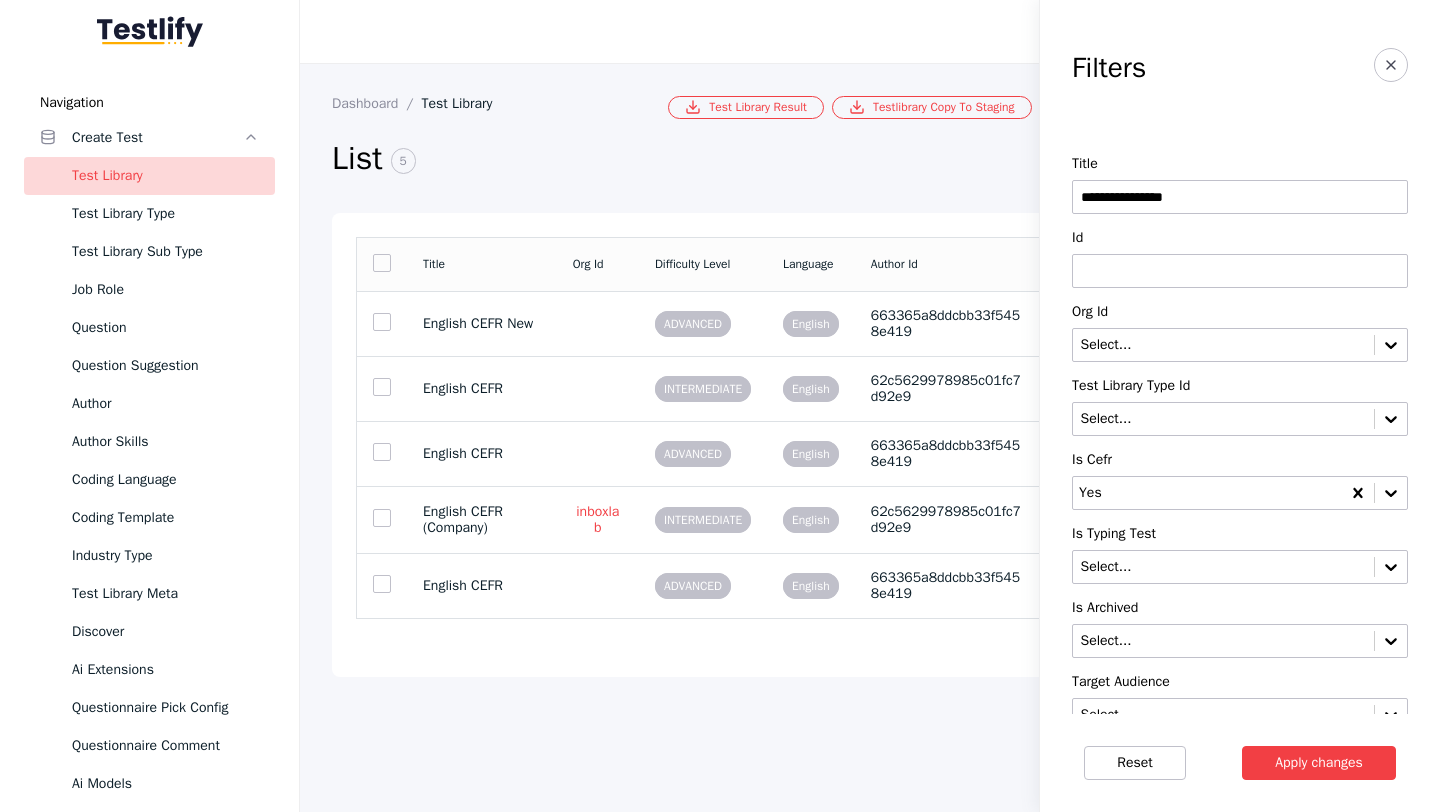 click on "Apply changes" at bounding box center (1319, 763) 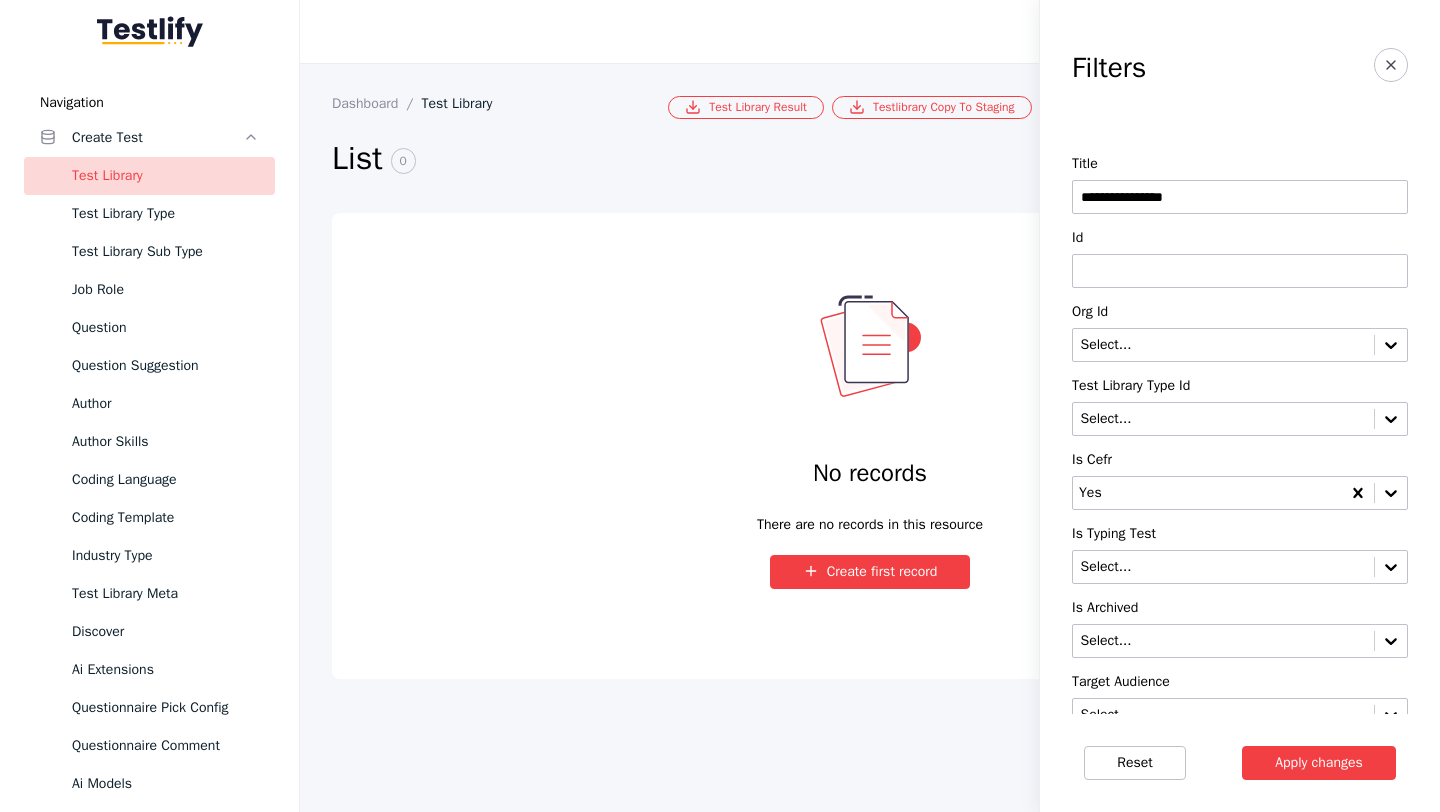 click on "**********" at bounding box center [1240, 185] 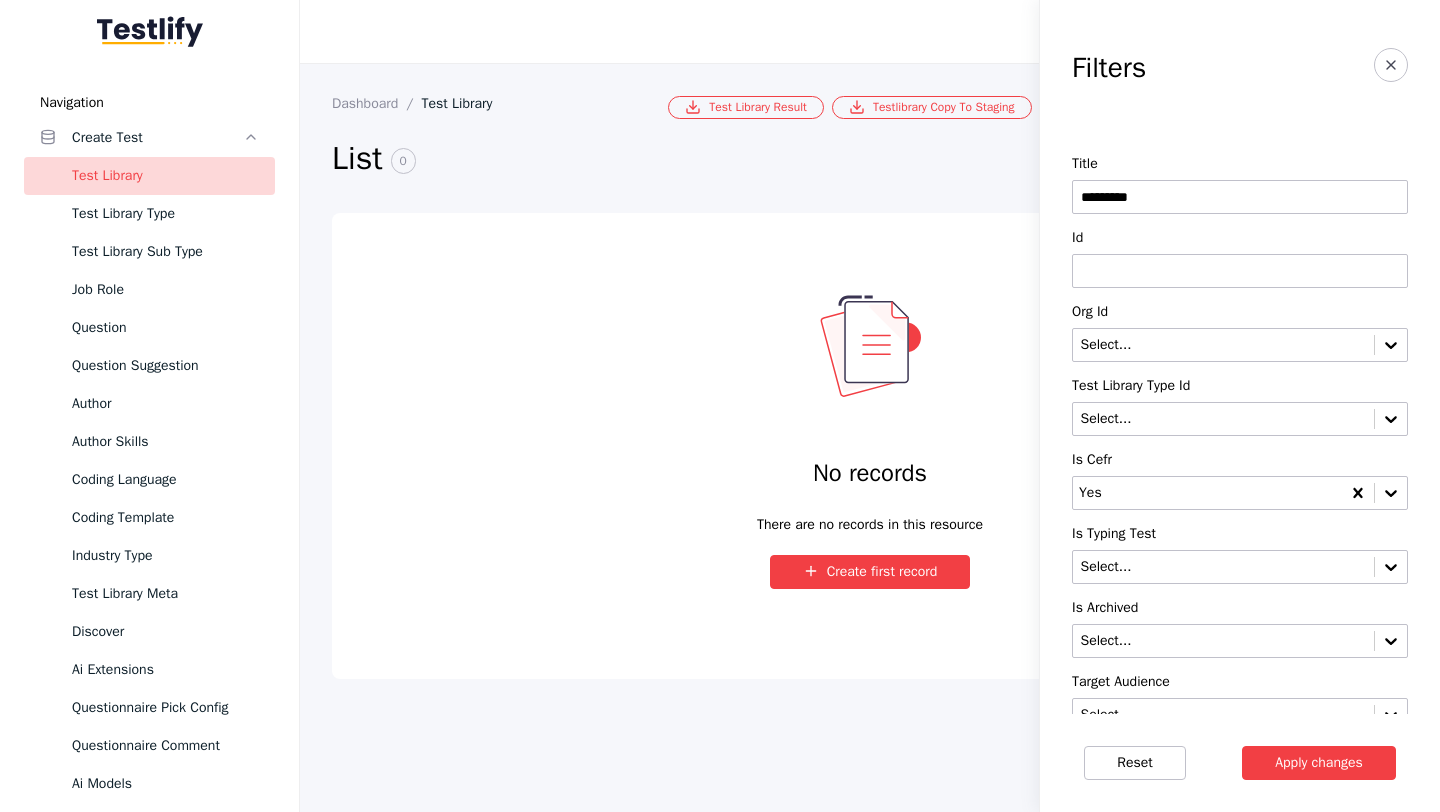 click on "Apply changes" at bounding box center (1319, 763) 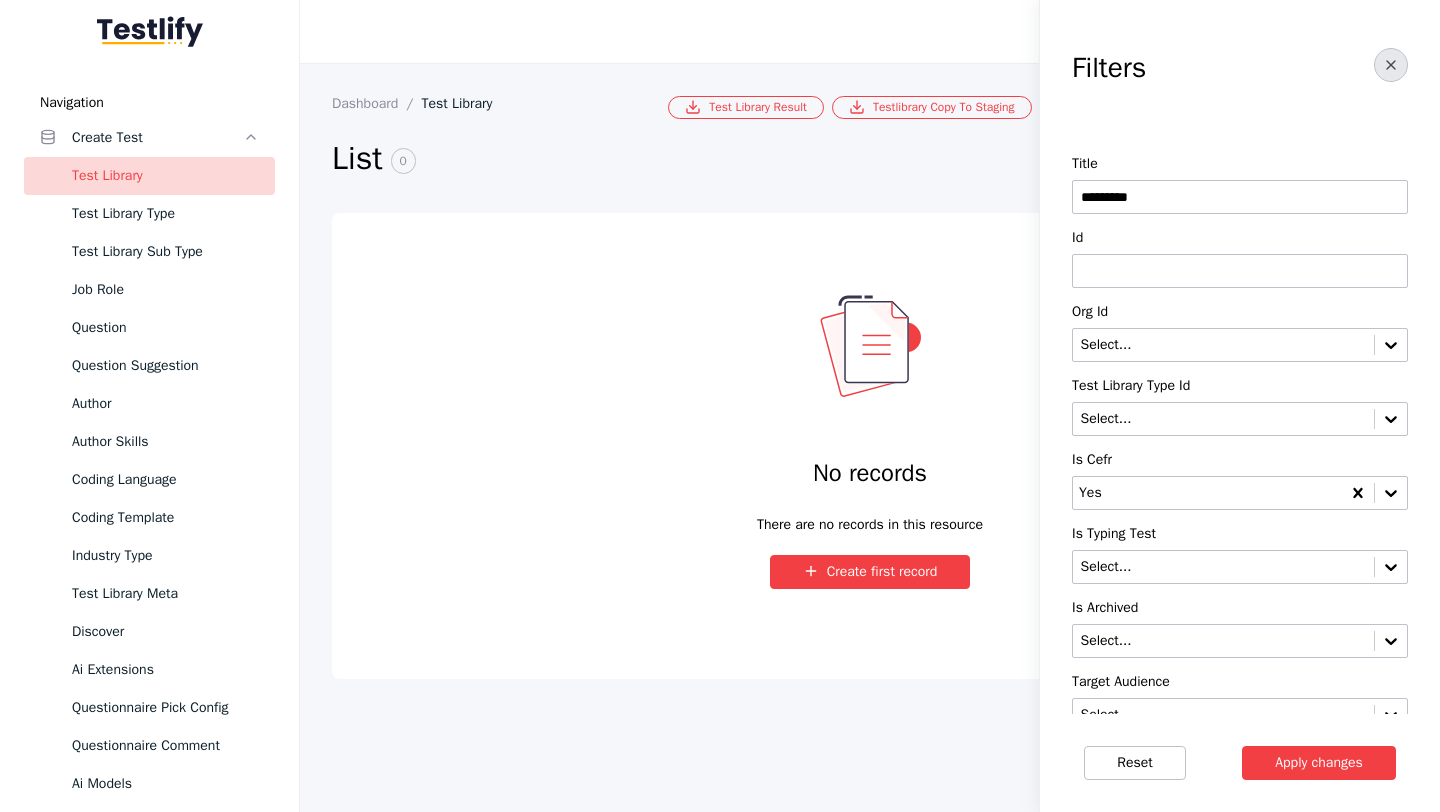 click 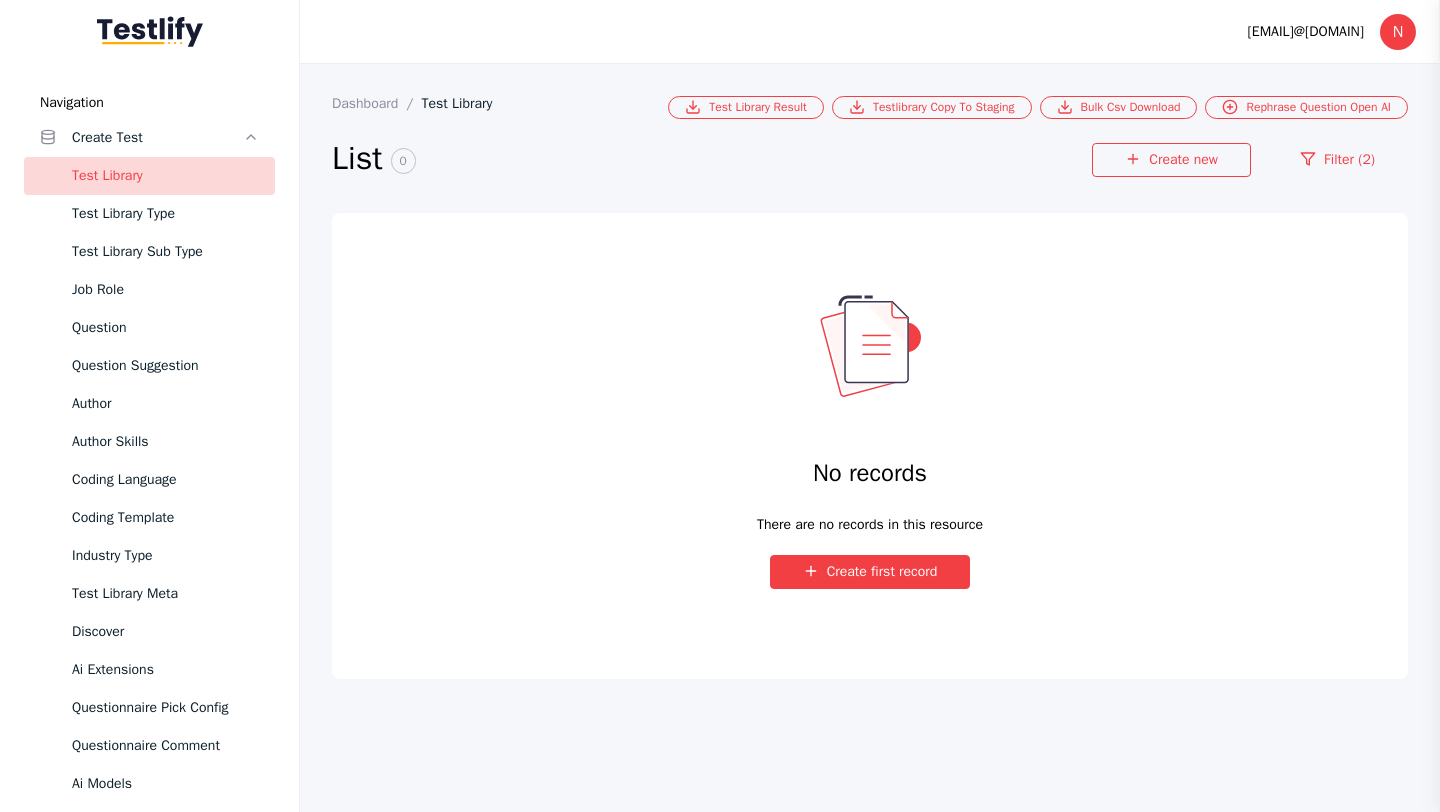 click on "Test Library" at bounding box center (165, 176) 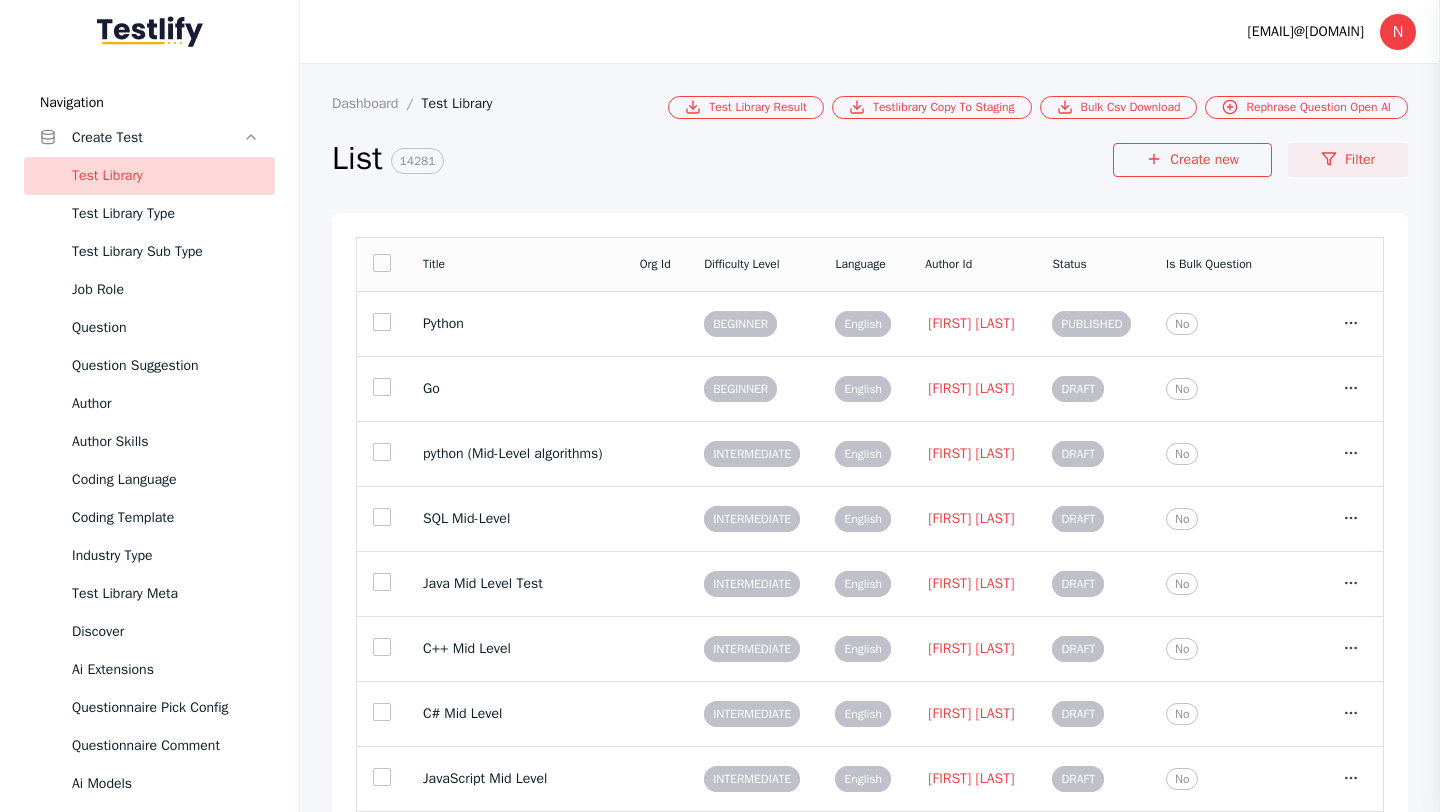 click on "Filter" at bounding box center [1348, 160] 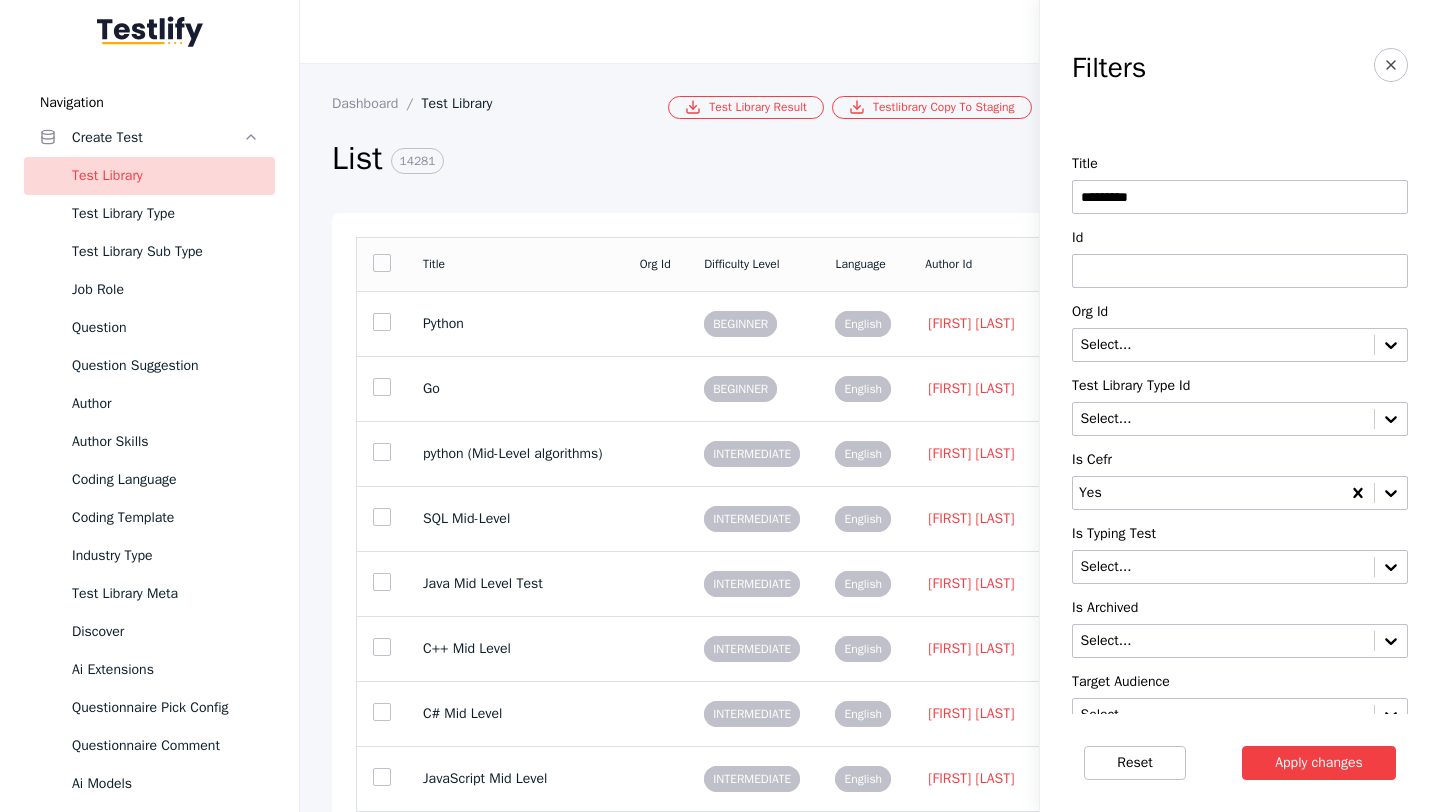 click on "*********" at bounding box center (1240, 197) 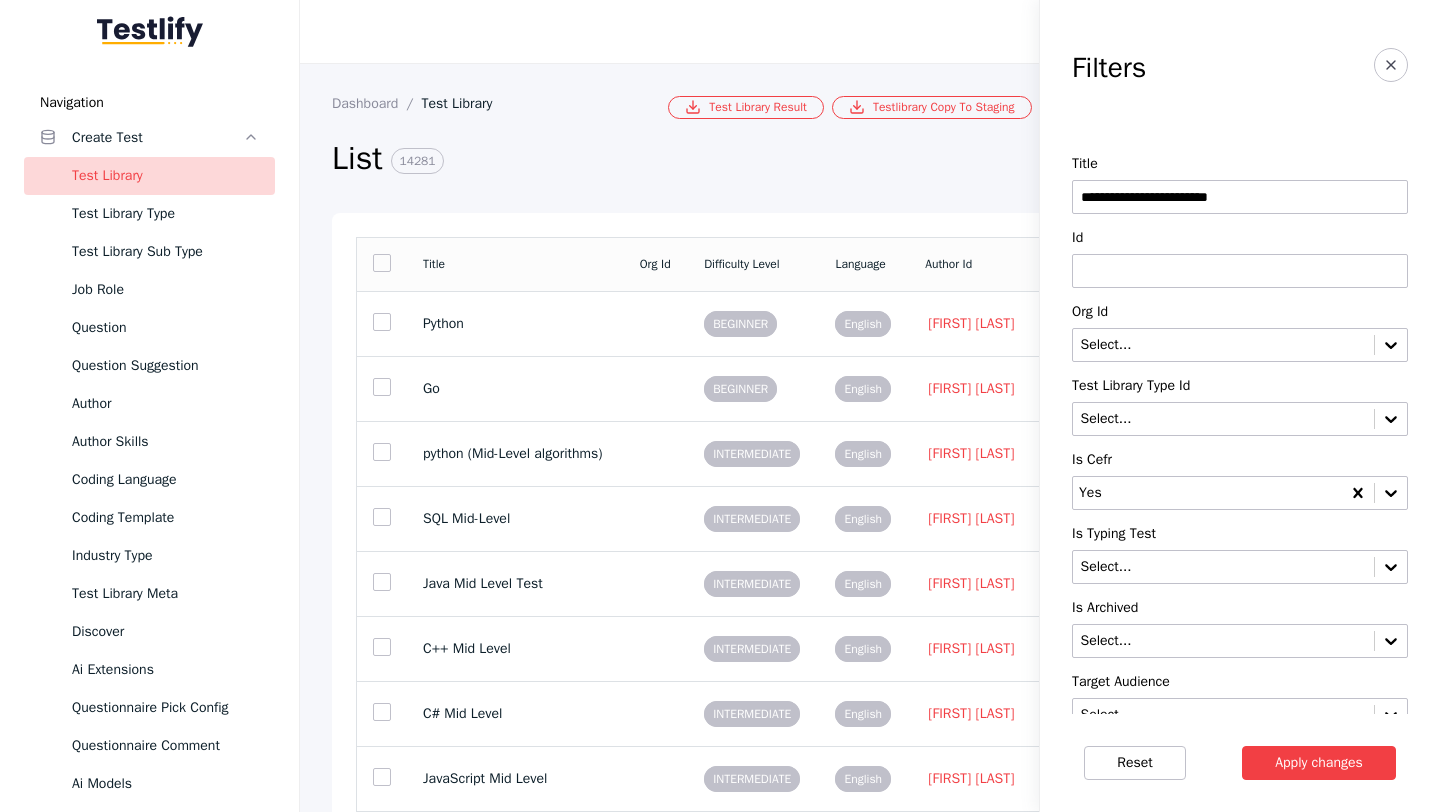 click on "**********" at bounding box center (1240, 197) 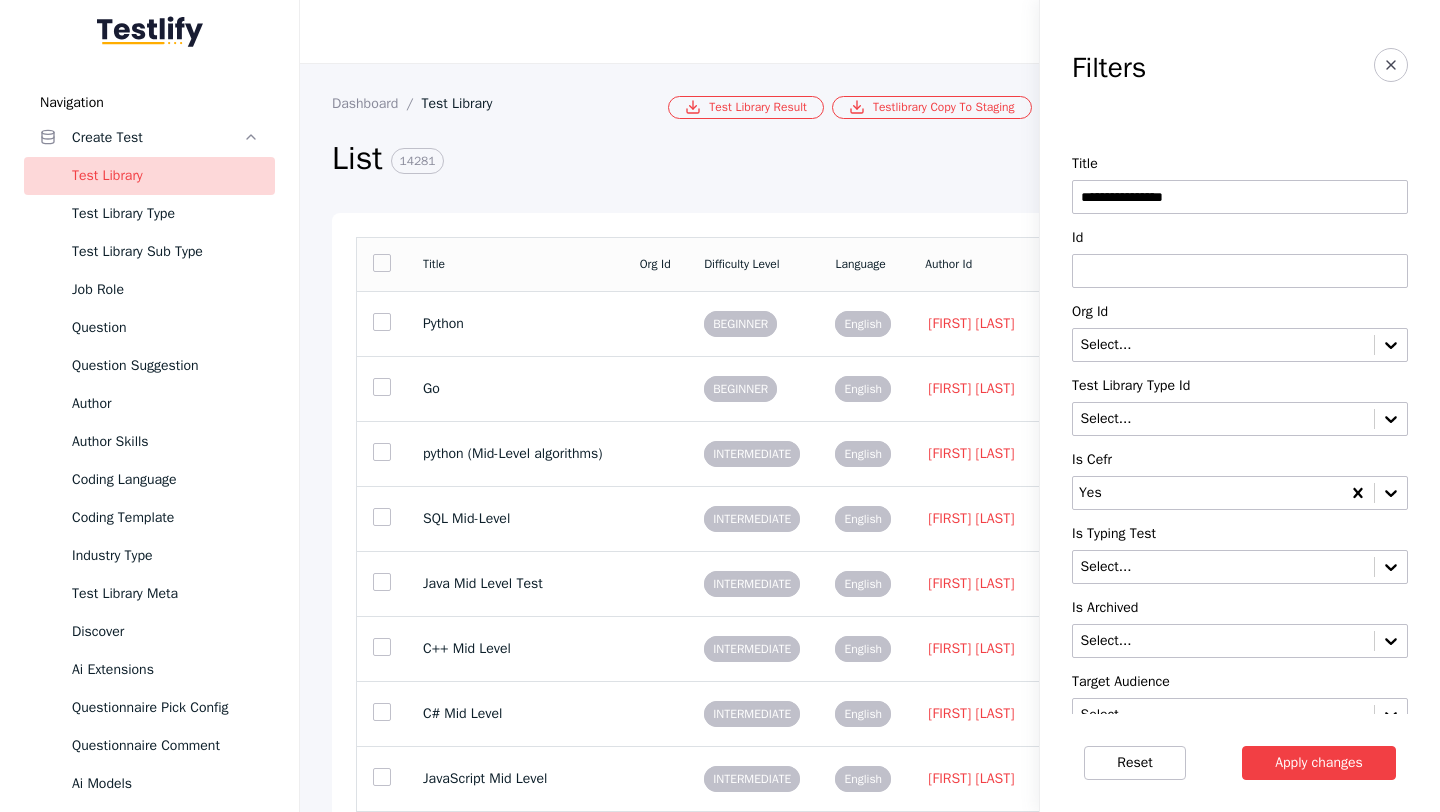 click on "Apply changes" at bounding box center [1319, 763] 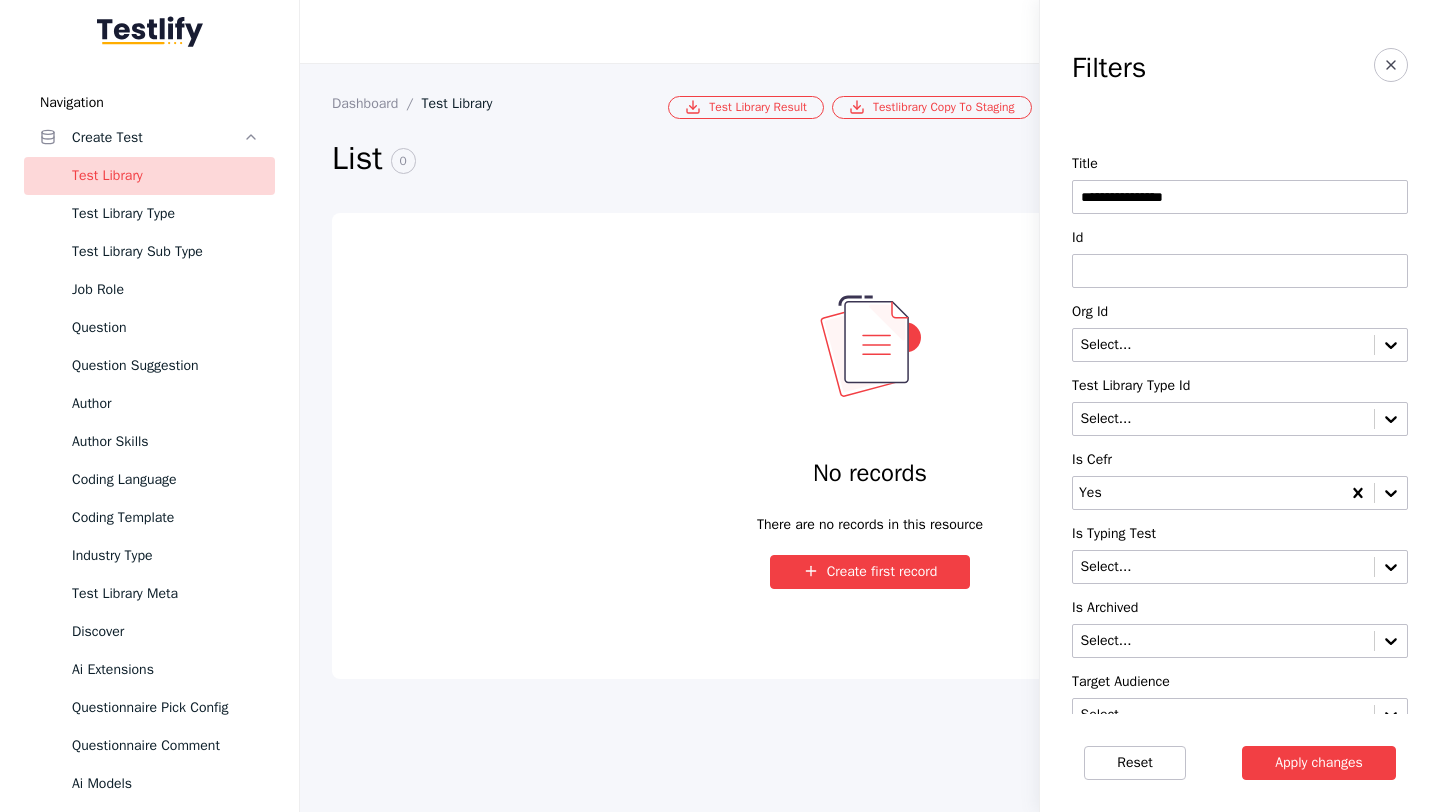 click on "**********" at bounding box center (1240, 197) 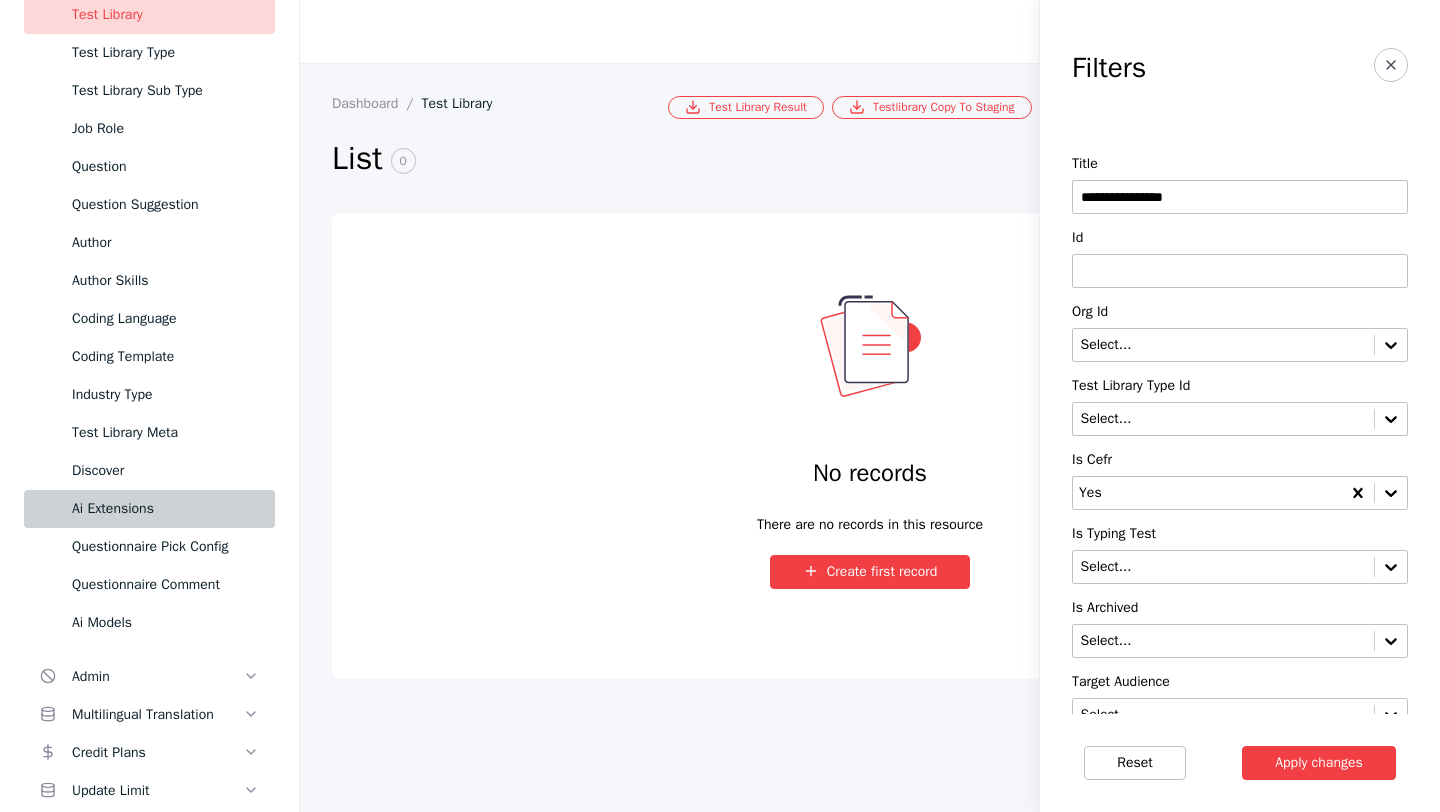 scroll, scrollTop: 275, scrollLeft: 0, axis: vertical 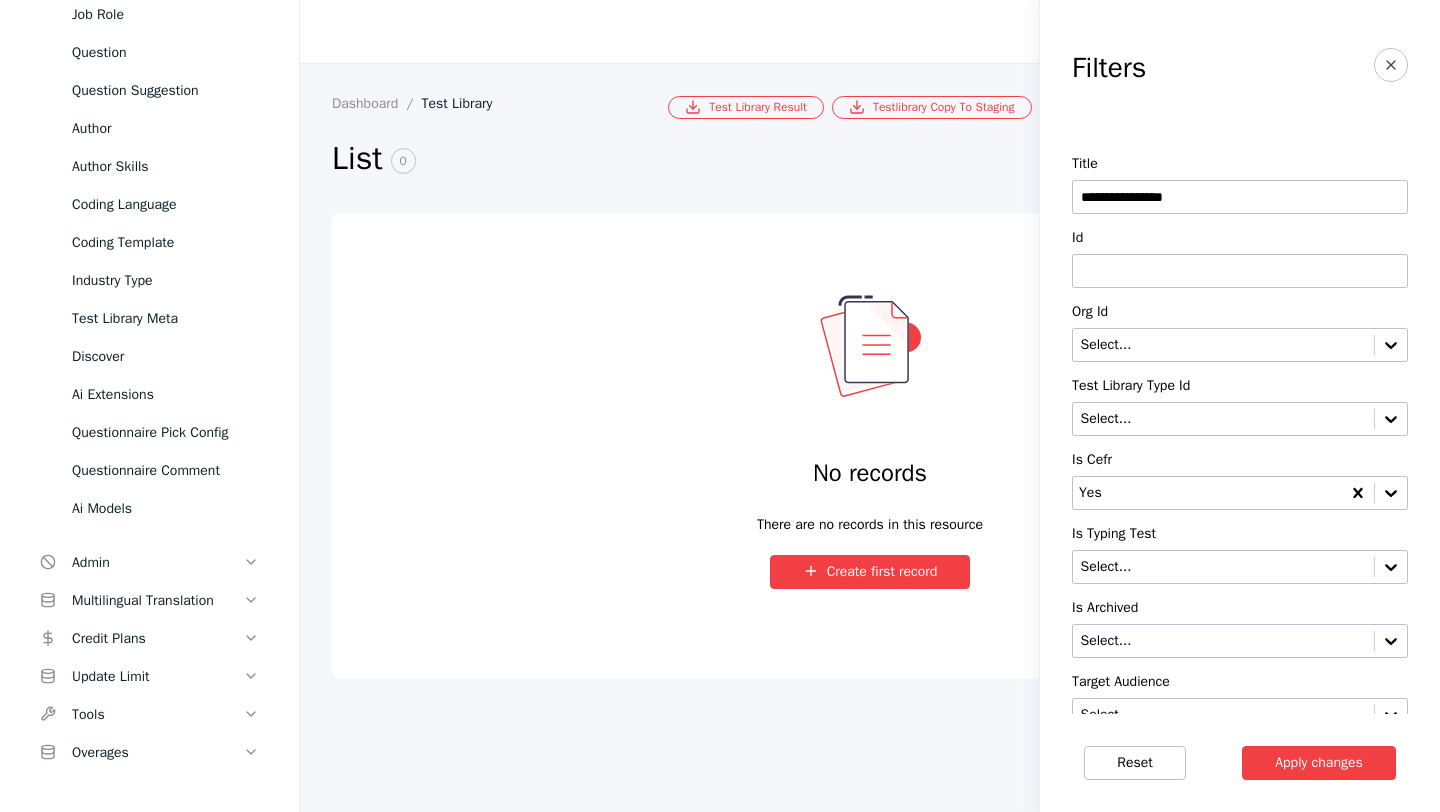 click on "**********" at bounding box center [1240, 197] 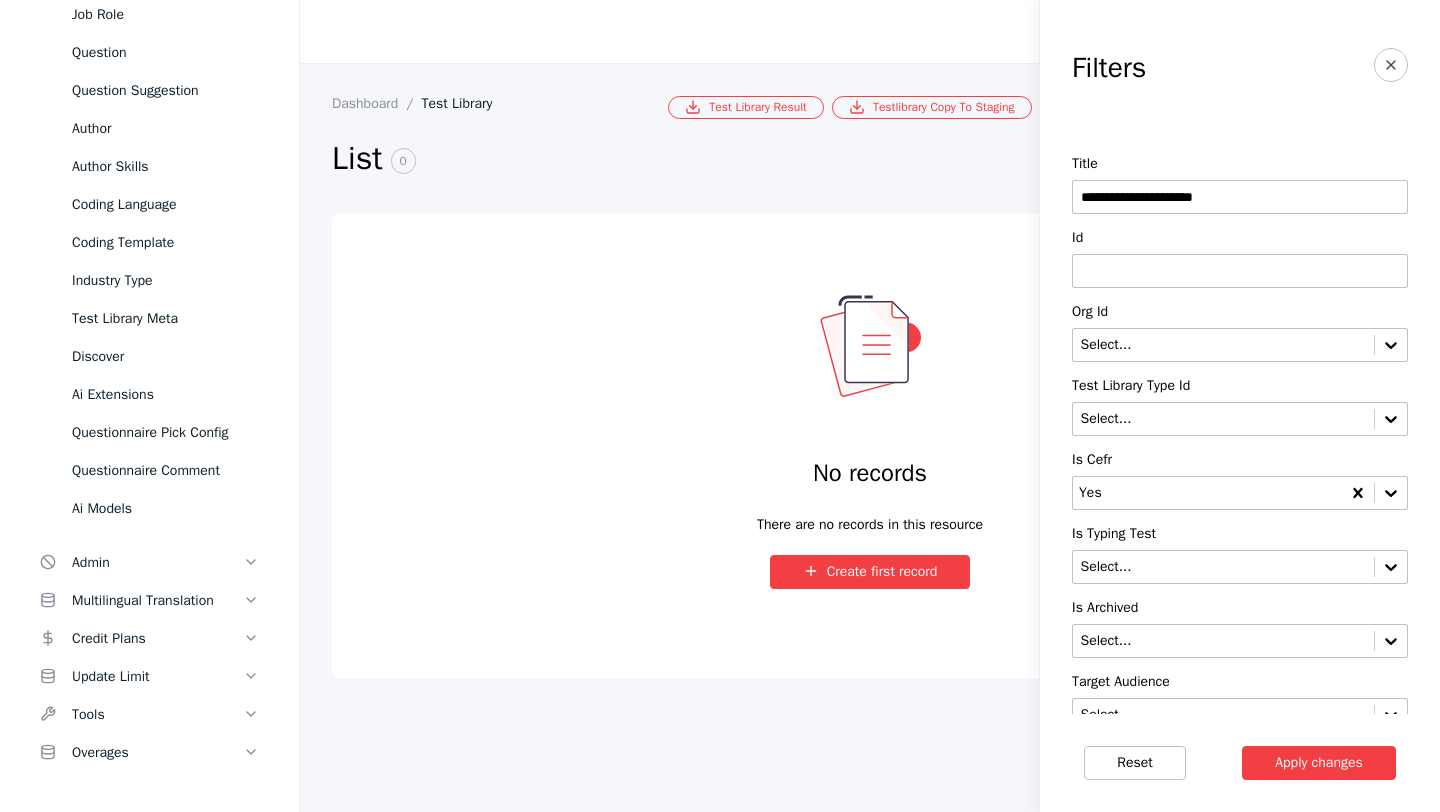 click on "Apply changes" at bounding box center (1319, 763) 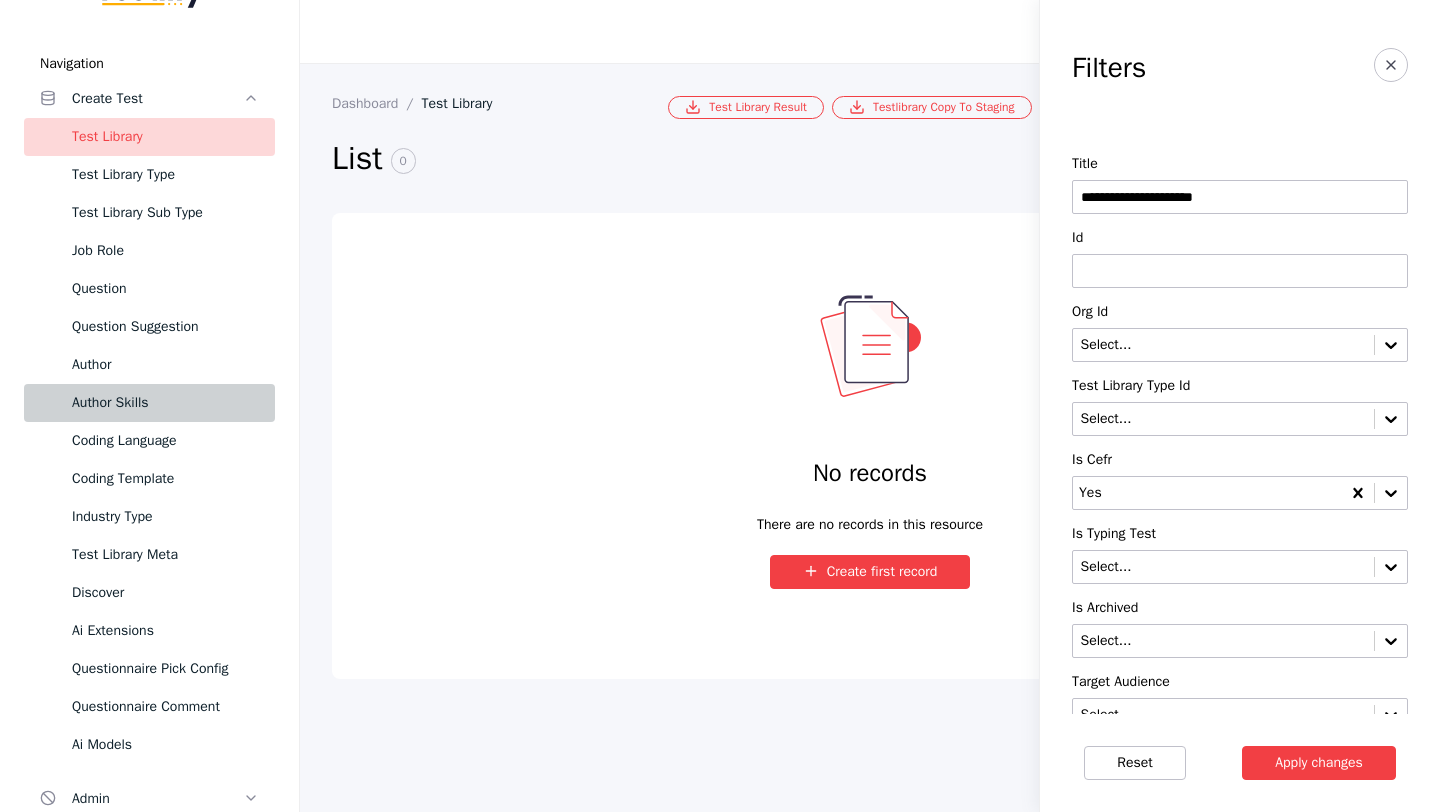 scroll, scrollTop: 0, scrollLeft: 0, axis: both 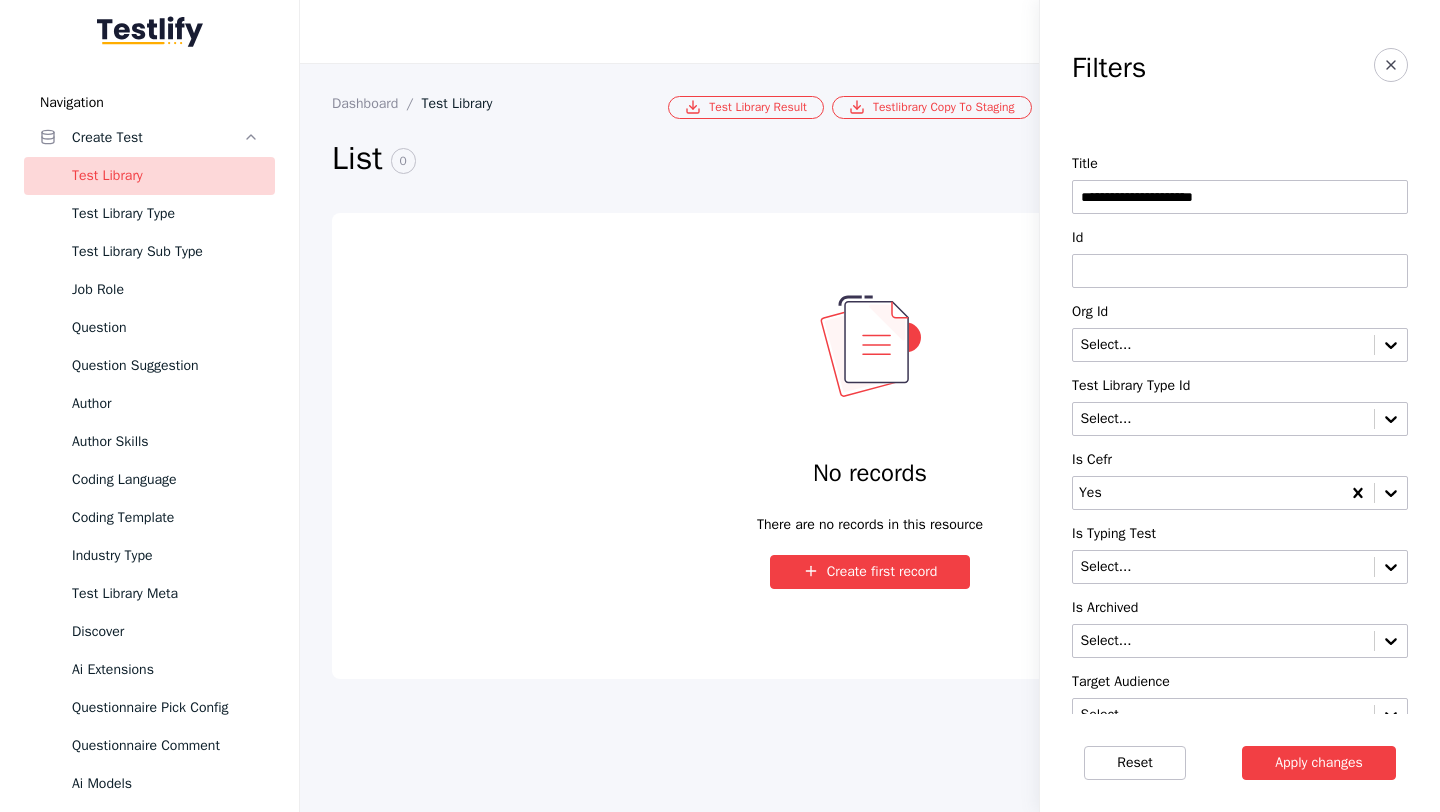 click on "**********" at bounding box center [1240, 197] 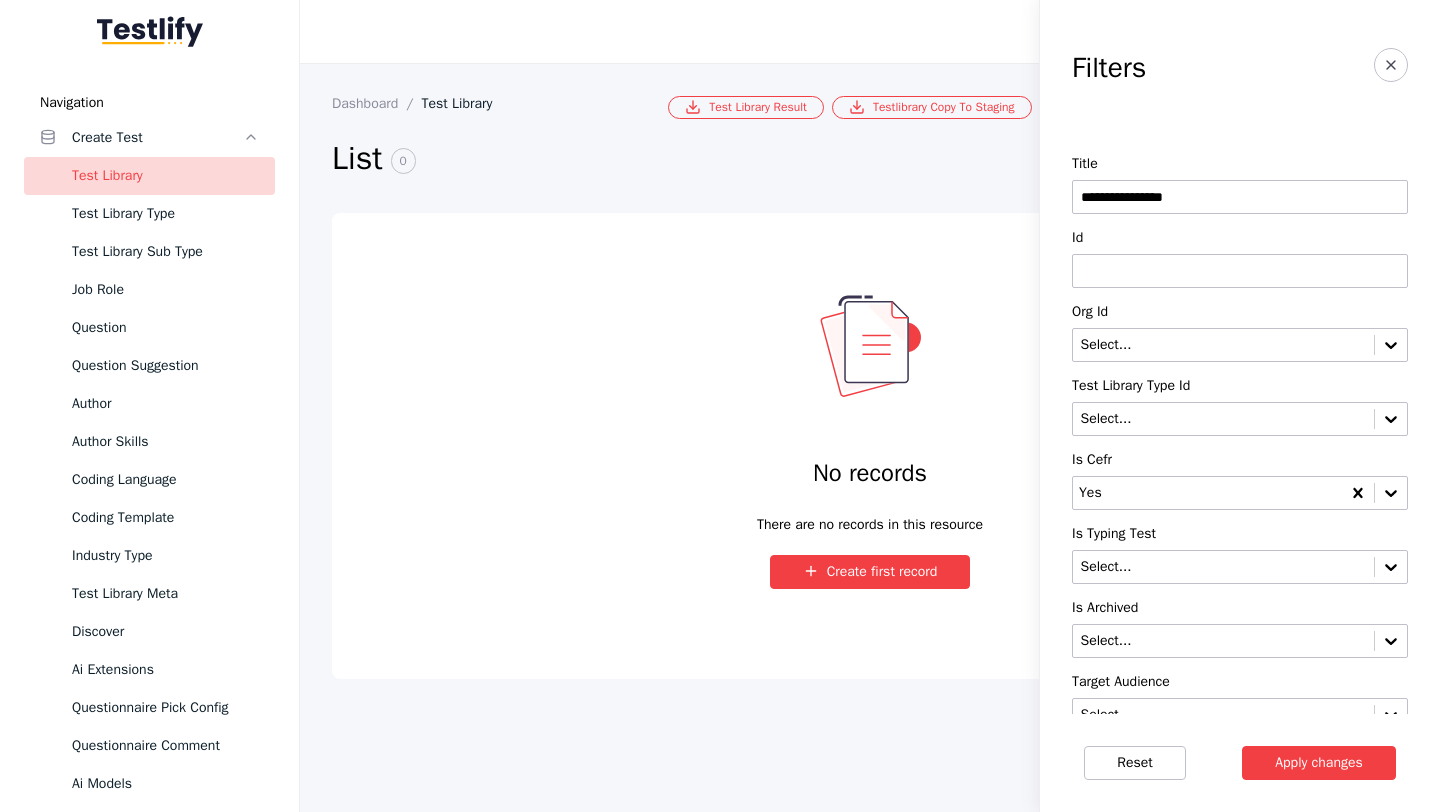 click on "Apply changes" at bounding box center (1319, 763) 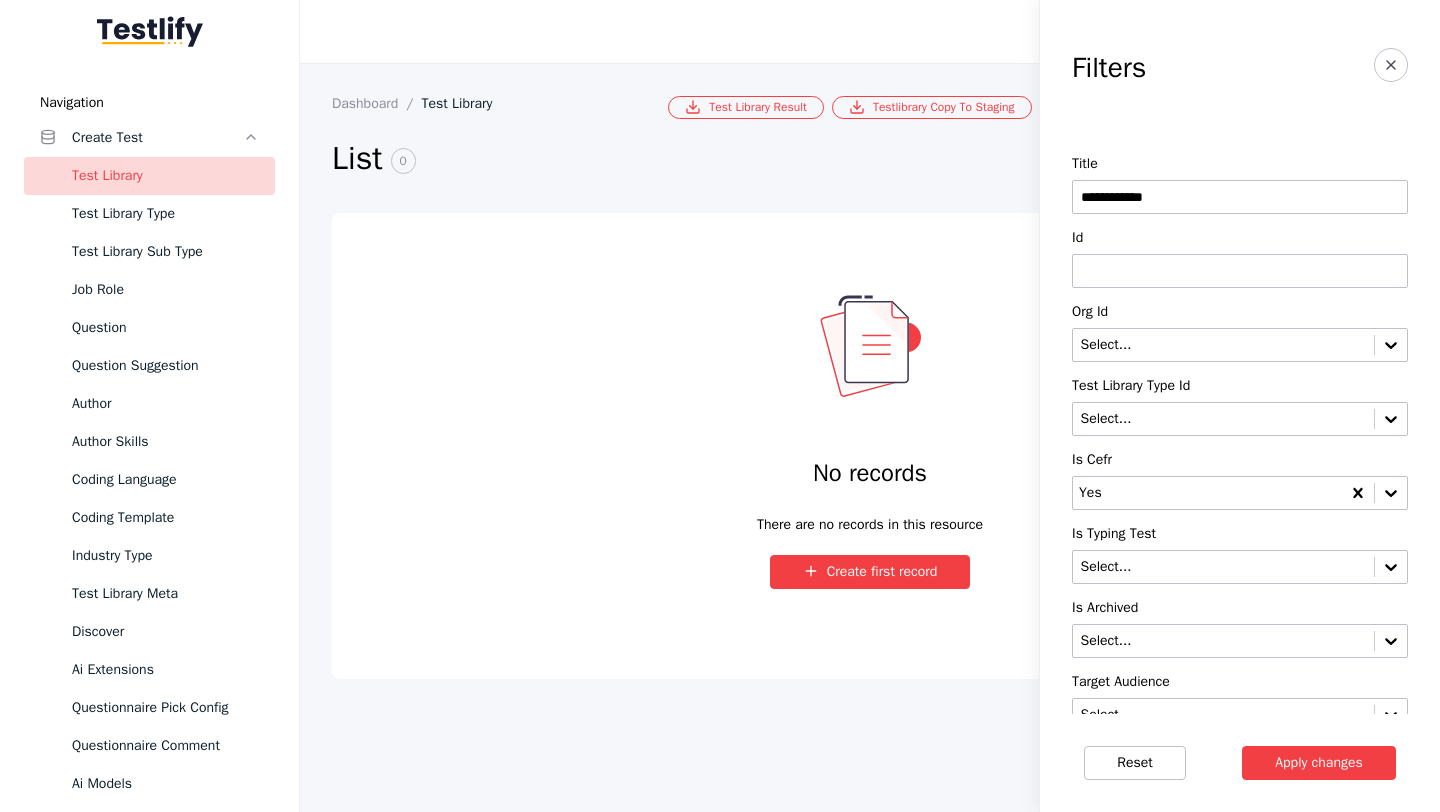 click on "Apply changes" at bounding box center [1319, 763] 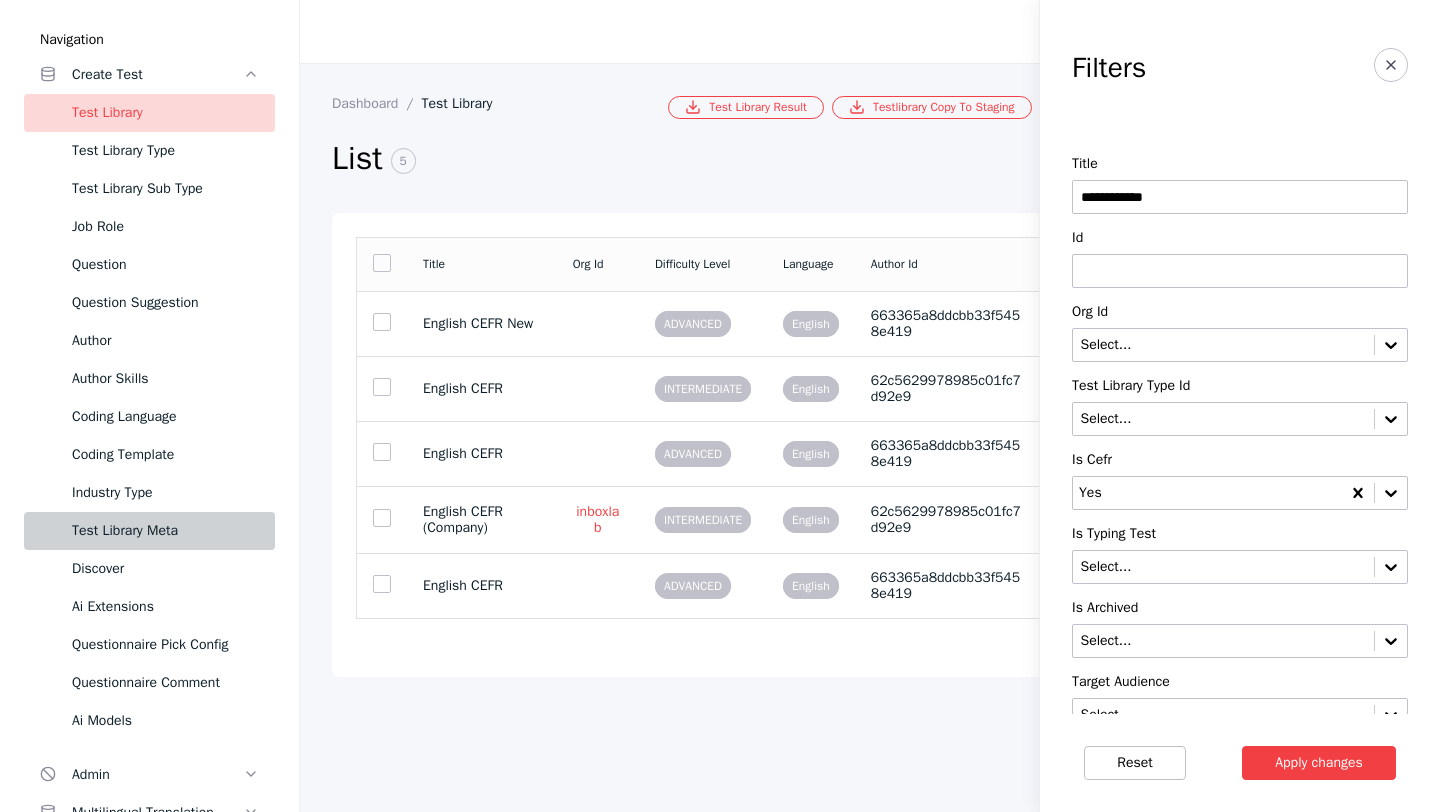 scroll, scrollTop: 59, scrollLeft: 0, axis: vertical 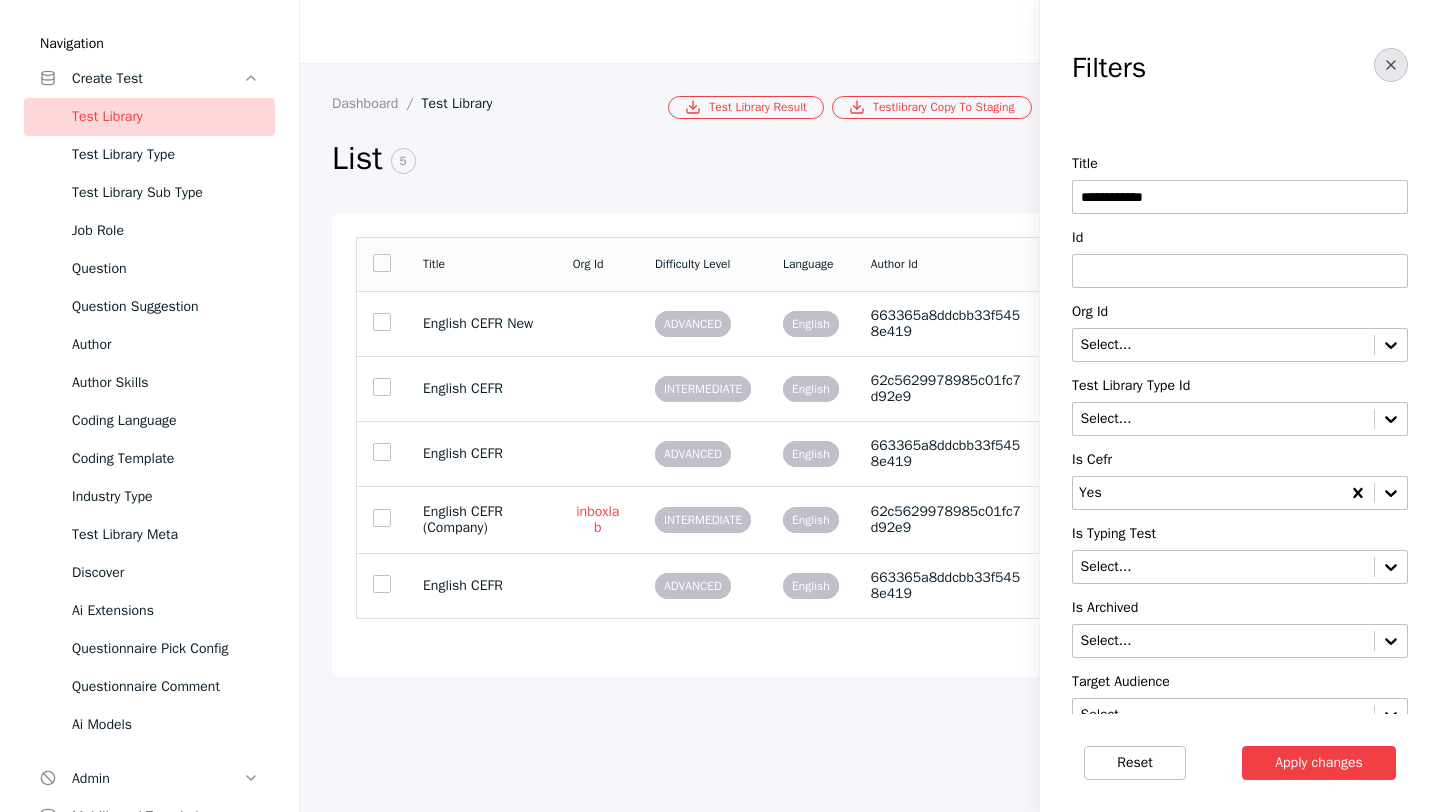 click at bounding box center [1391, 66] 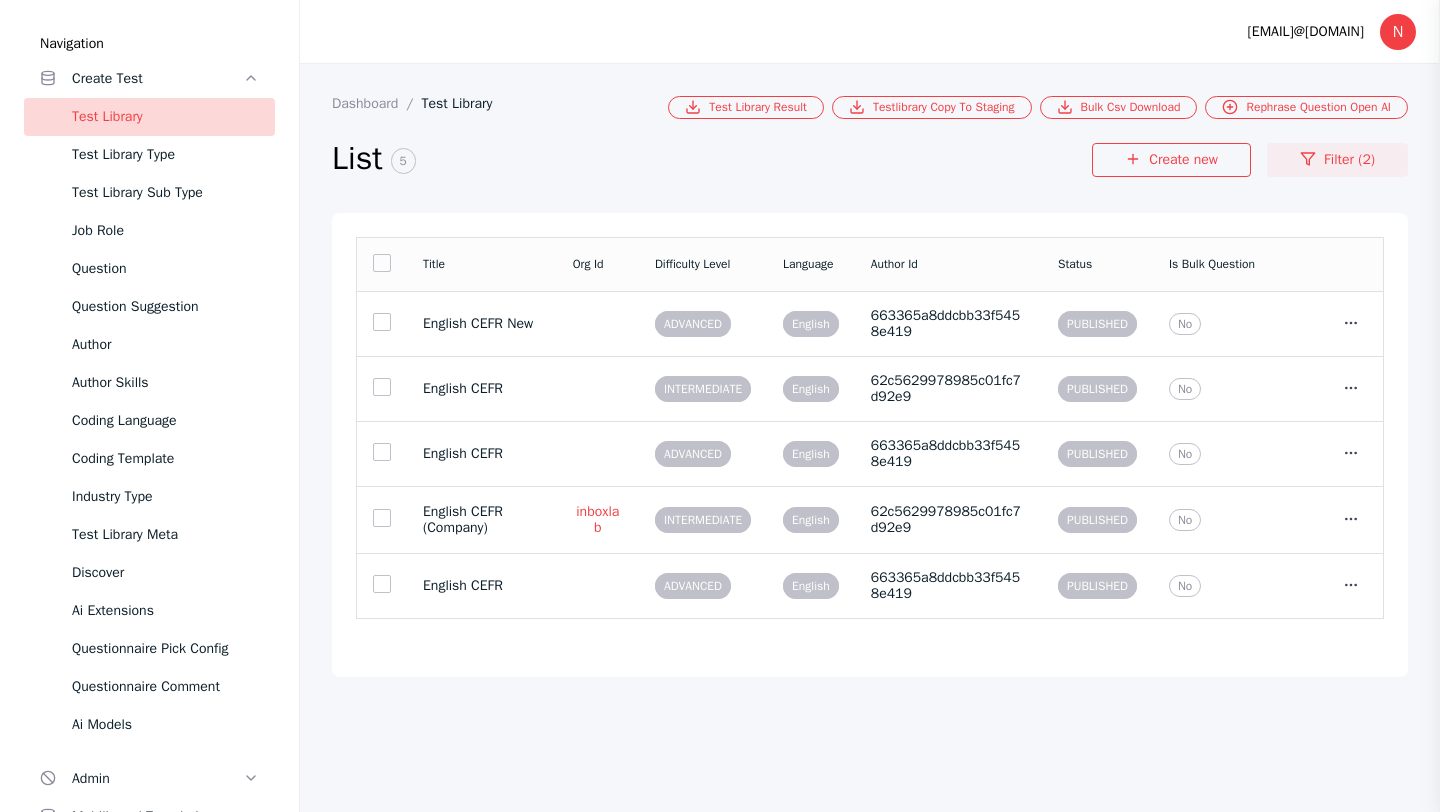 click on "Filter (2)" at bounding box center (1337, 160) 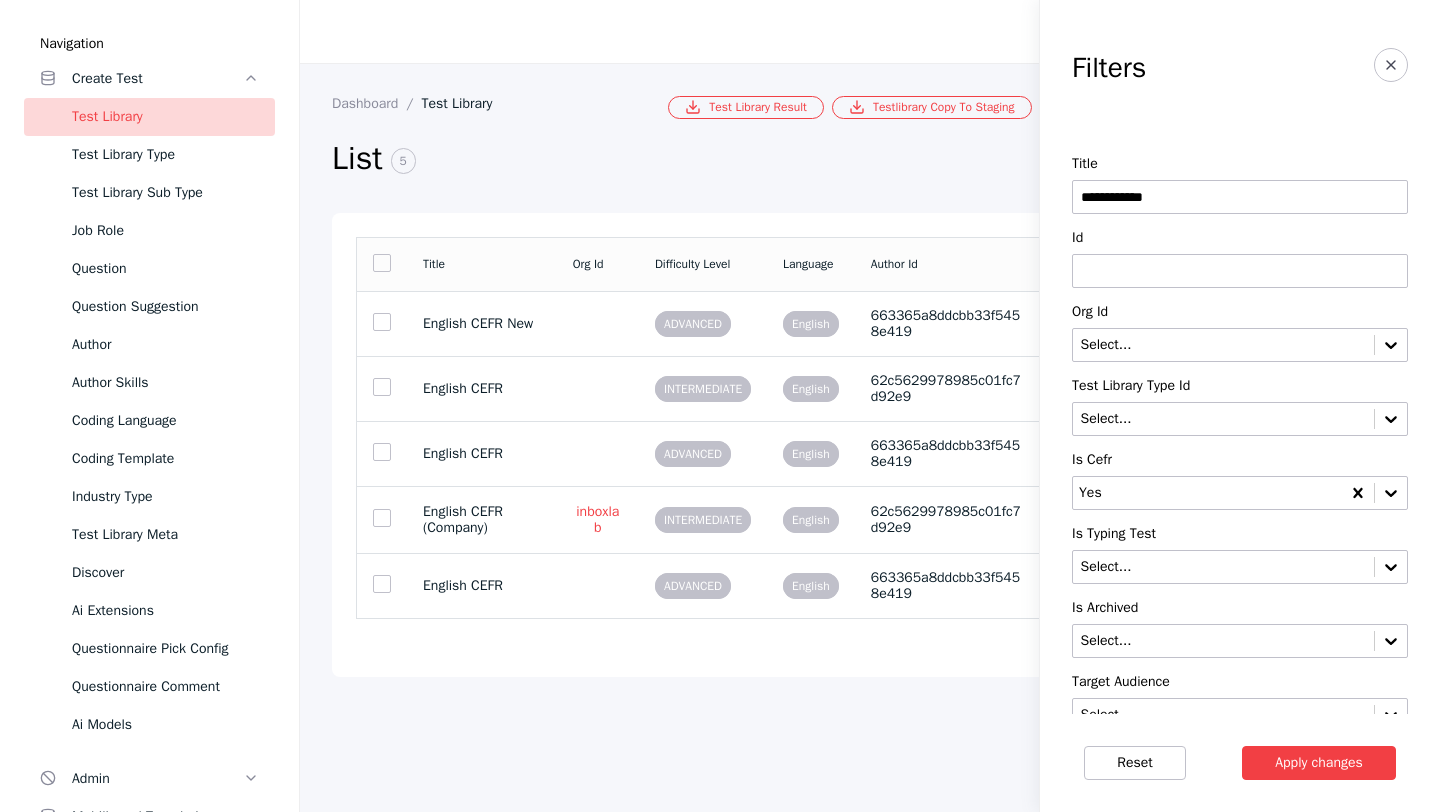 click on "**********" at bounding box center (1240, 197) 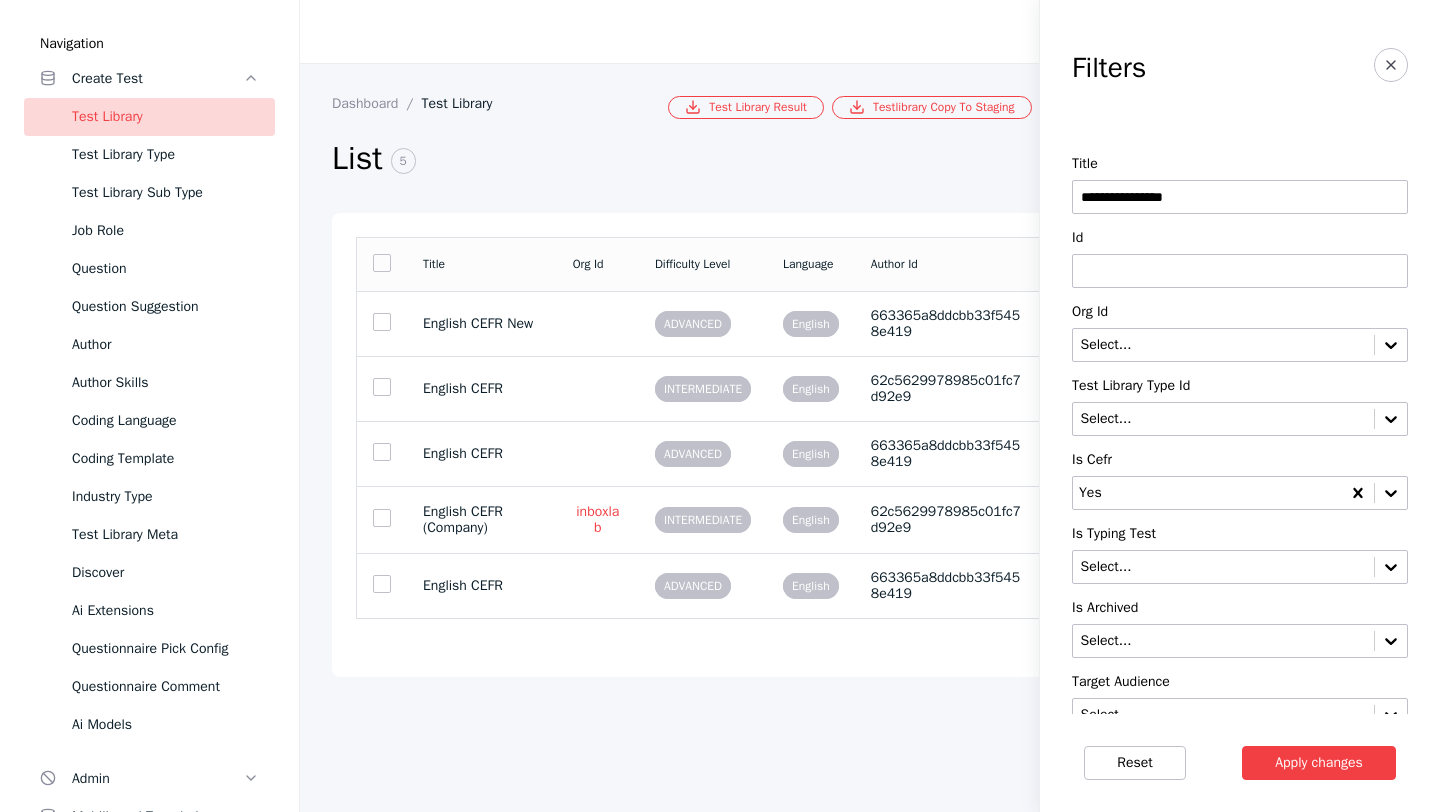 click on "Apply changes" at bounding box center [1319, 763] 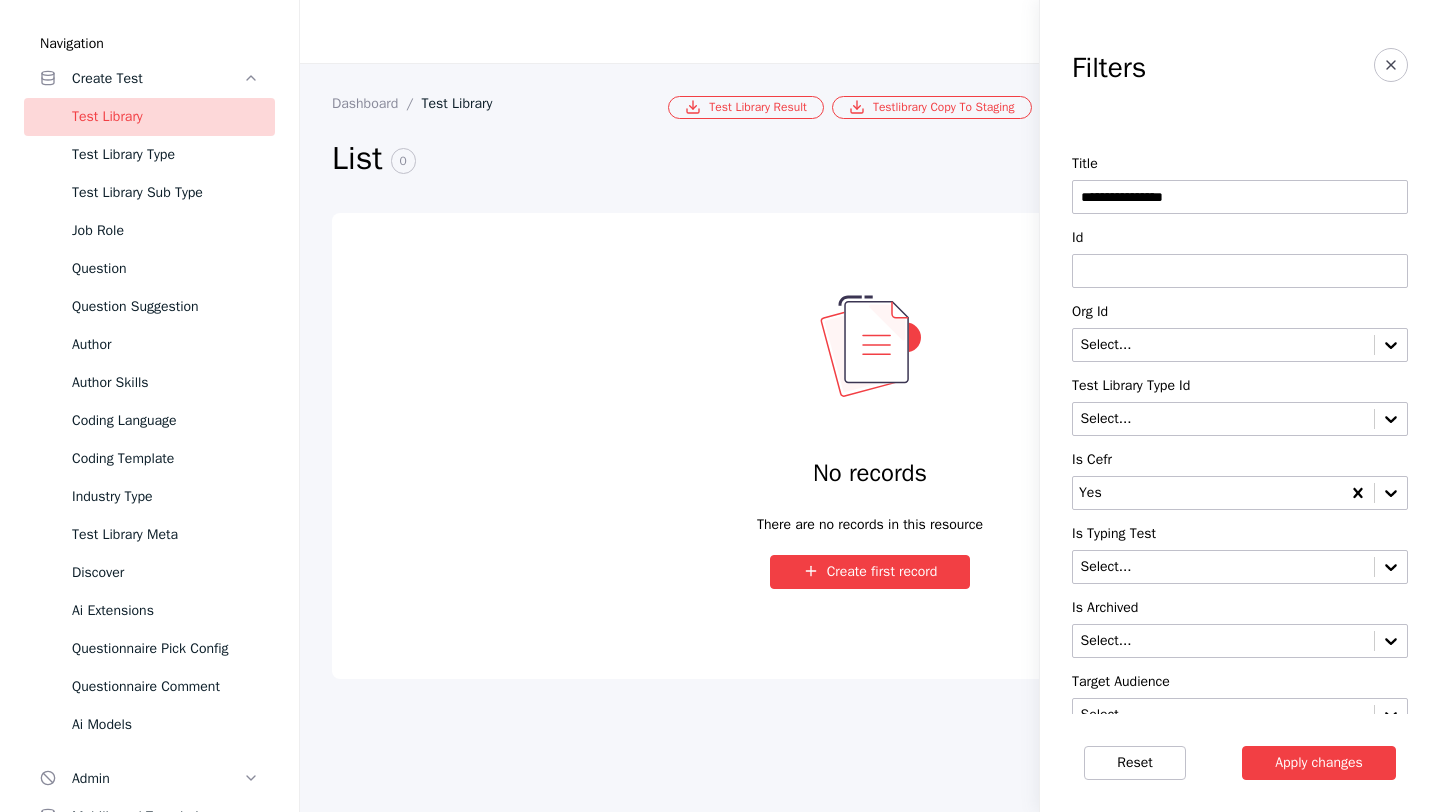 click on "**********" at bounding box center (1240, 197) 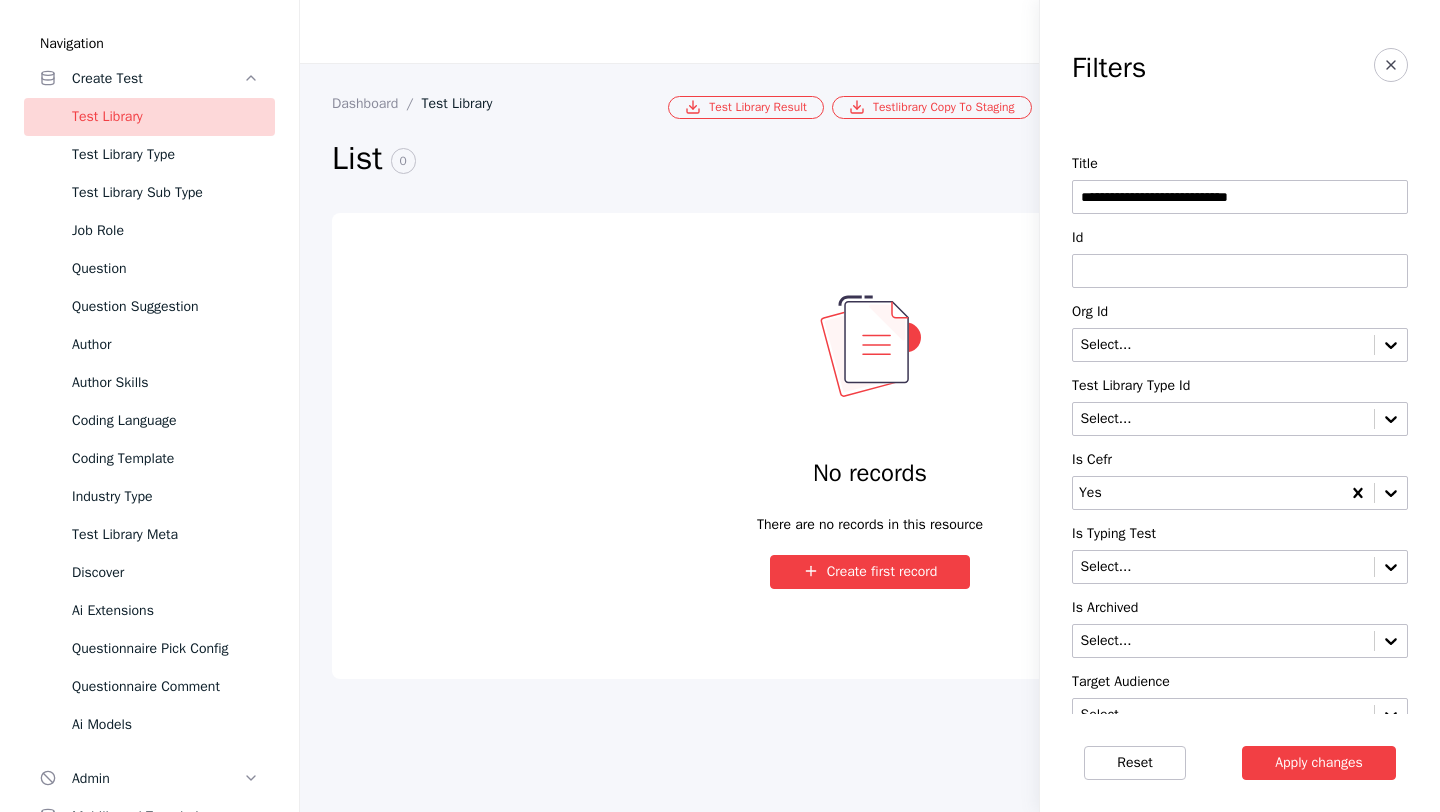 click on "Apply changes" at bounding box center (1319, 763) 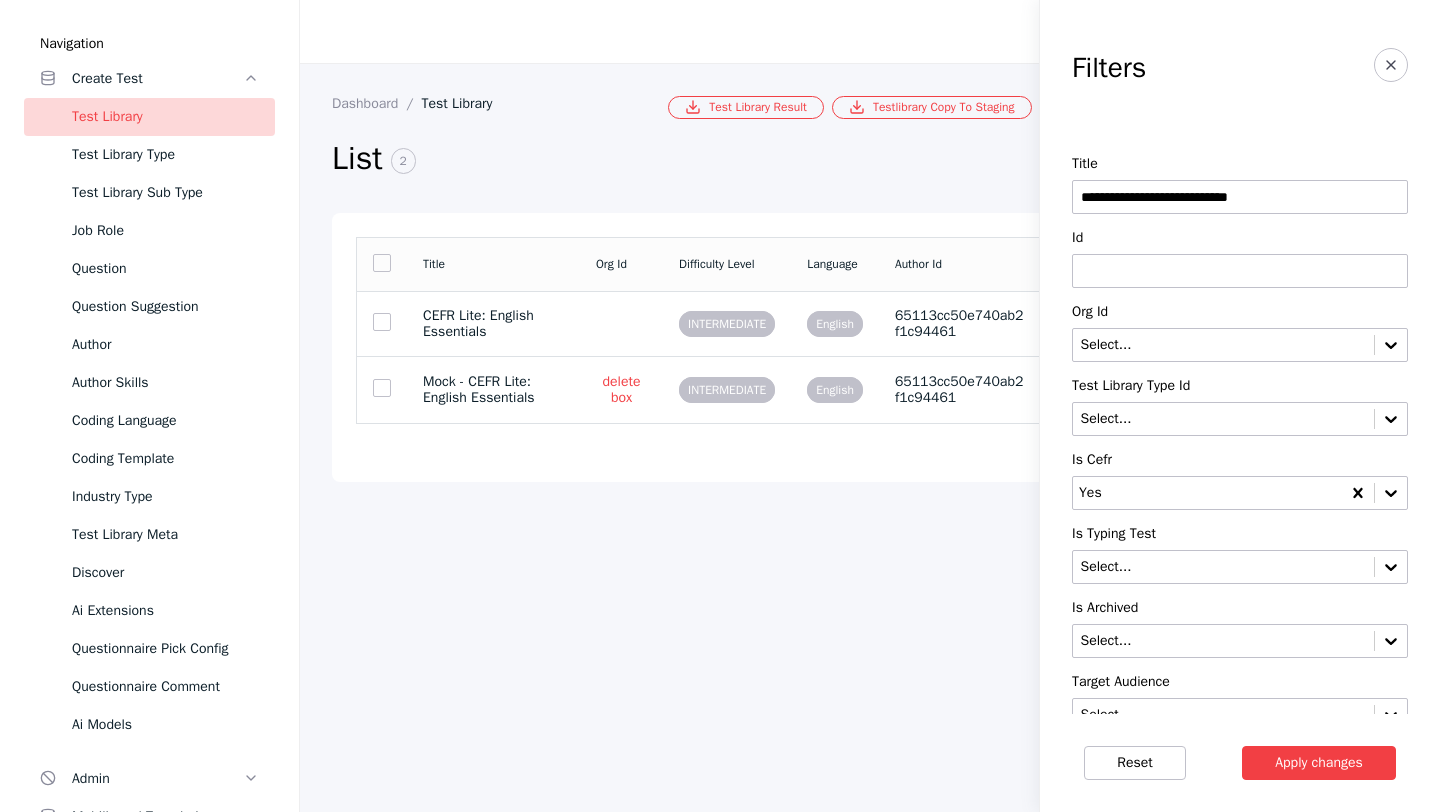 click on "**********" at bounding box center (1240, 197) 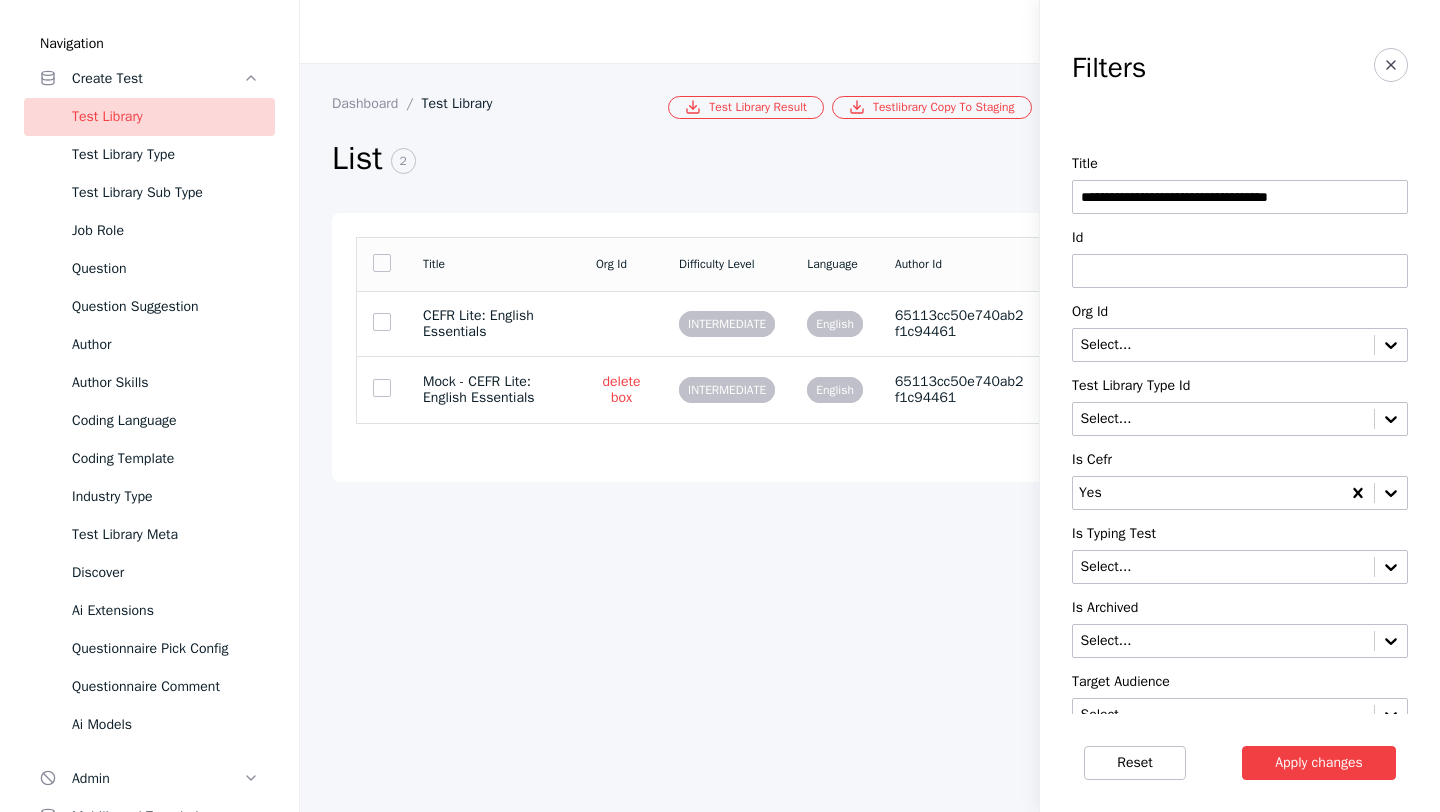 click on "Apply changes" at bounding box center (1319, 763) 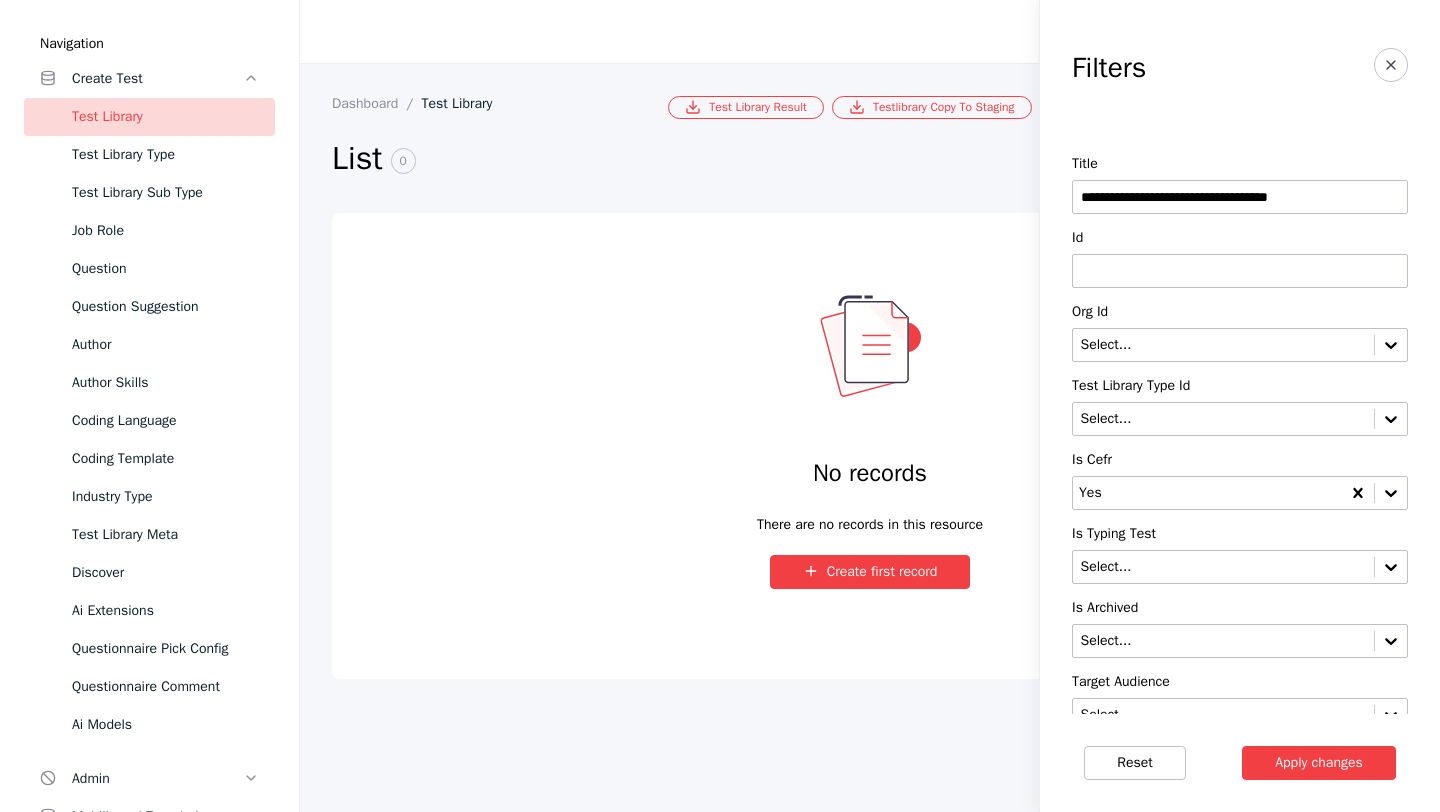 click on "**********" at bounding box center (1240, 197) 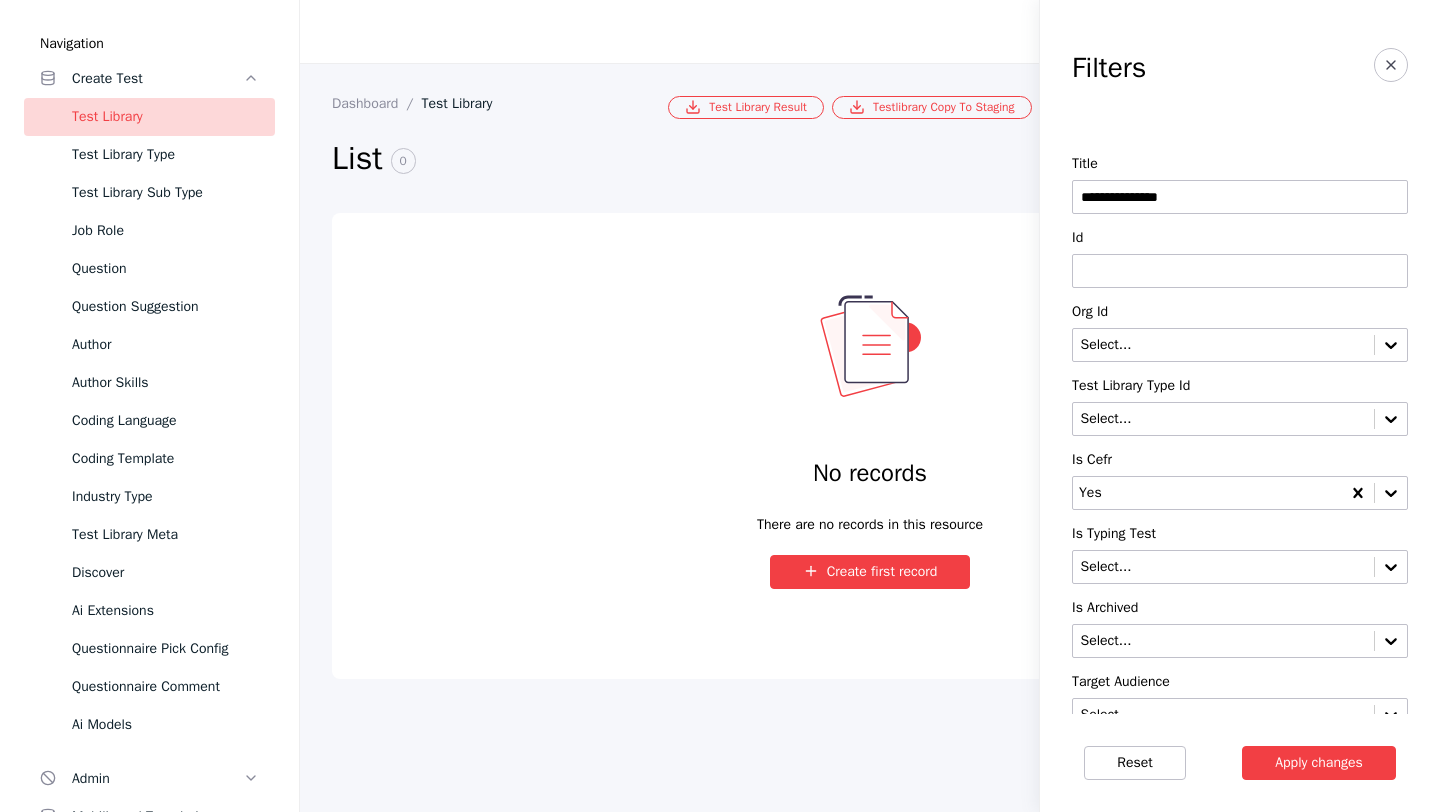 click on "Apply changes" at bounding box center (1319, 763) 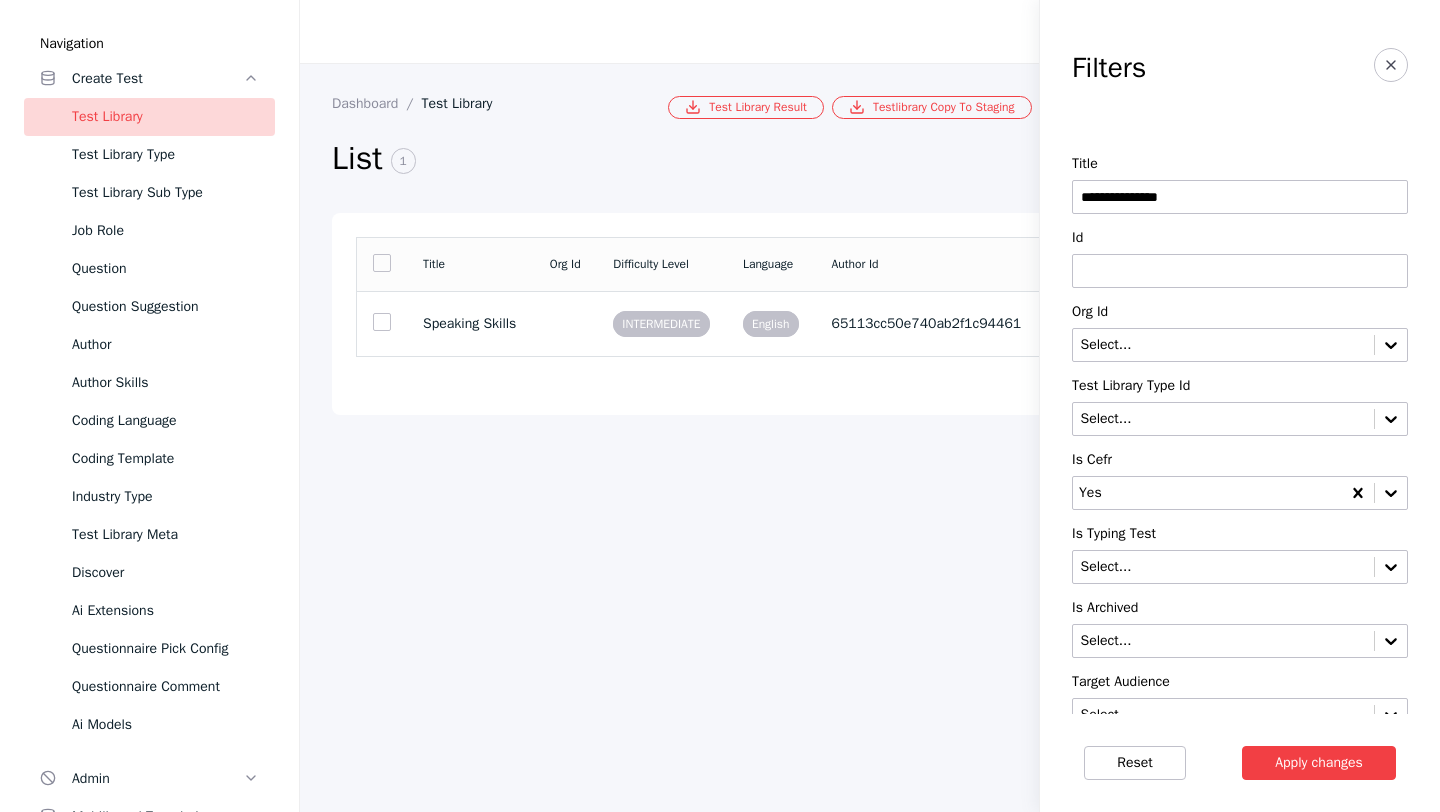click on "**********" at bounding box center [1240, 197] 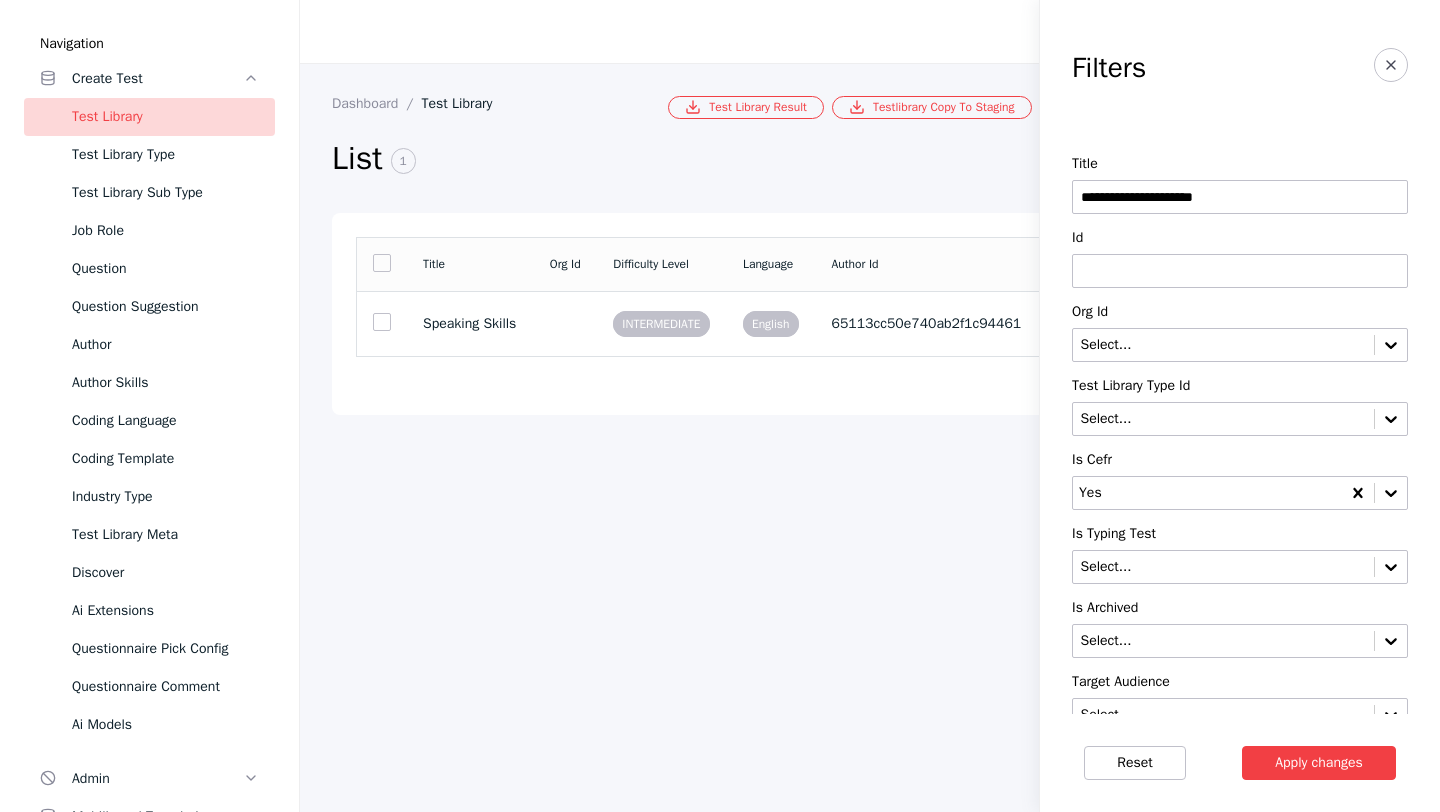 click on "Apply changes" at bounding box center [1319, 763] 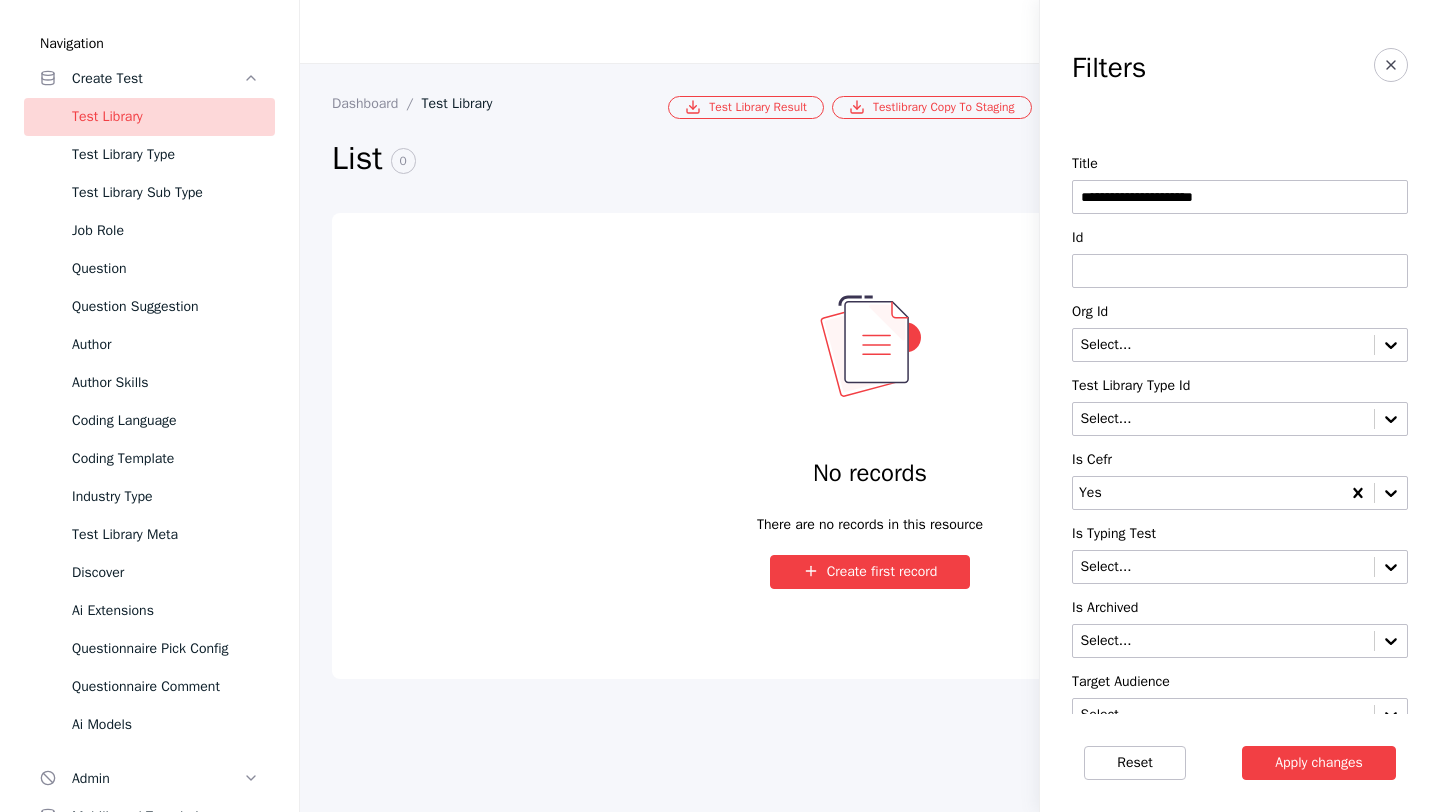 click on "**********" at bounding box center (1240, 197) 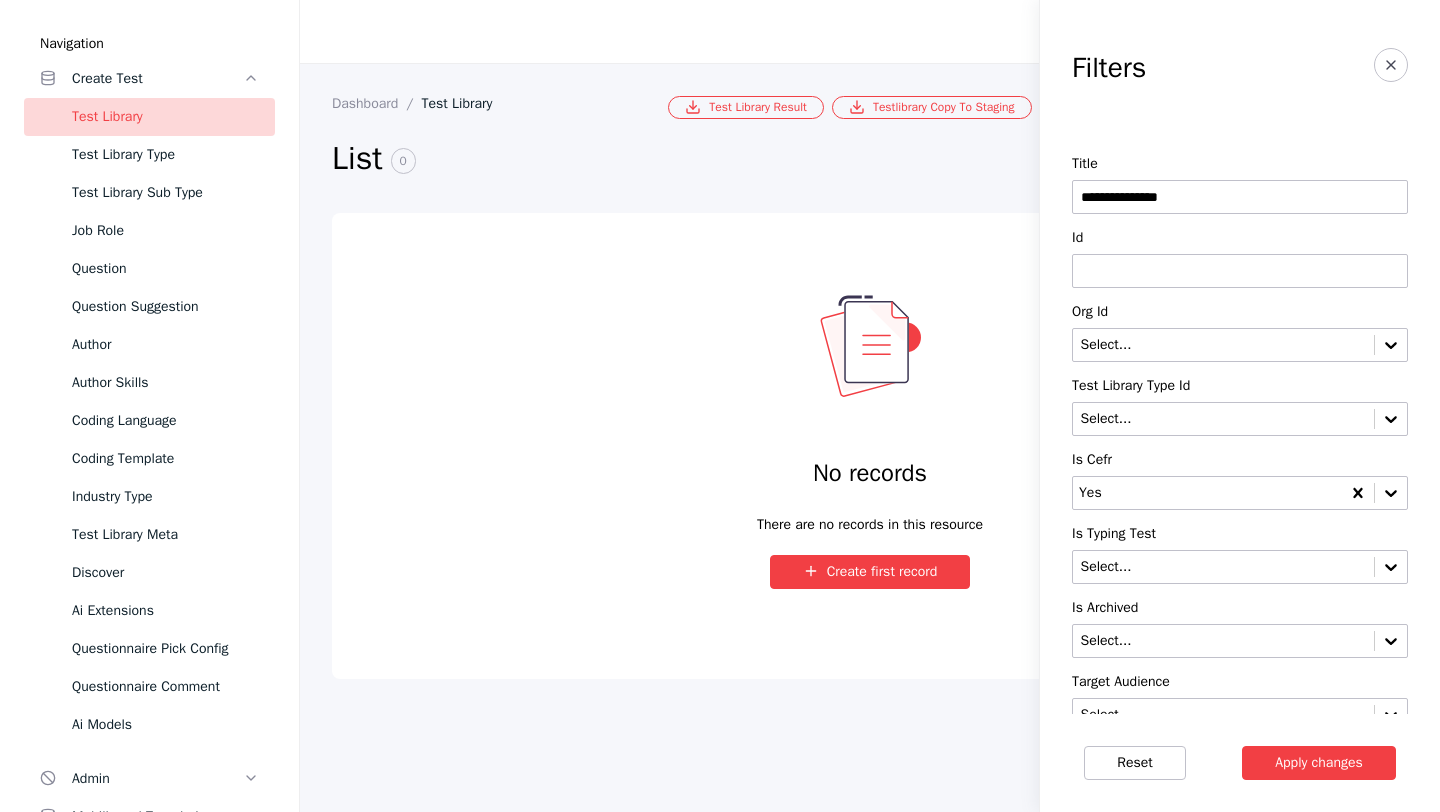 click on "Apply changes" at bounding box center (1319, 763) 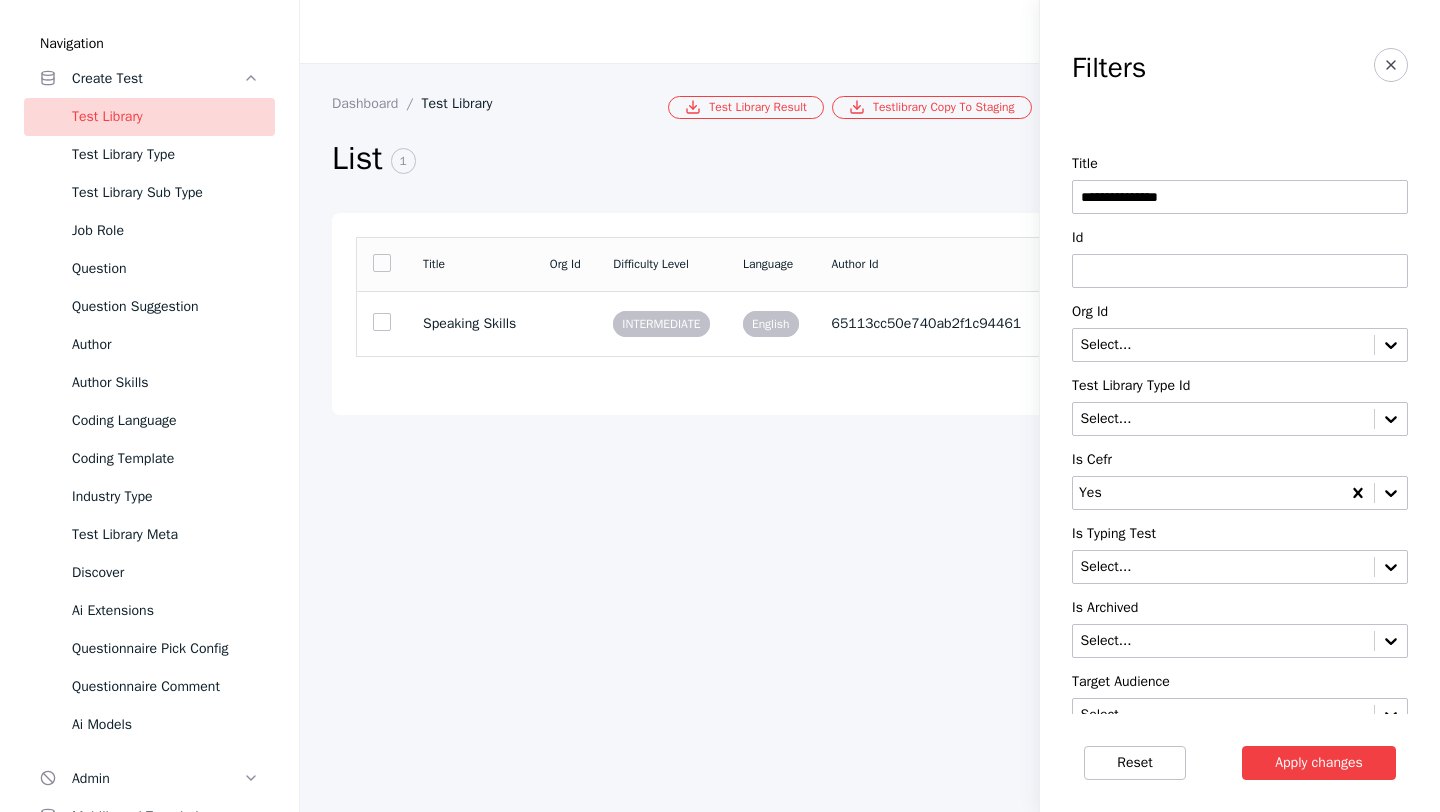 click on "**********" at bounding box center (1240, 197) 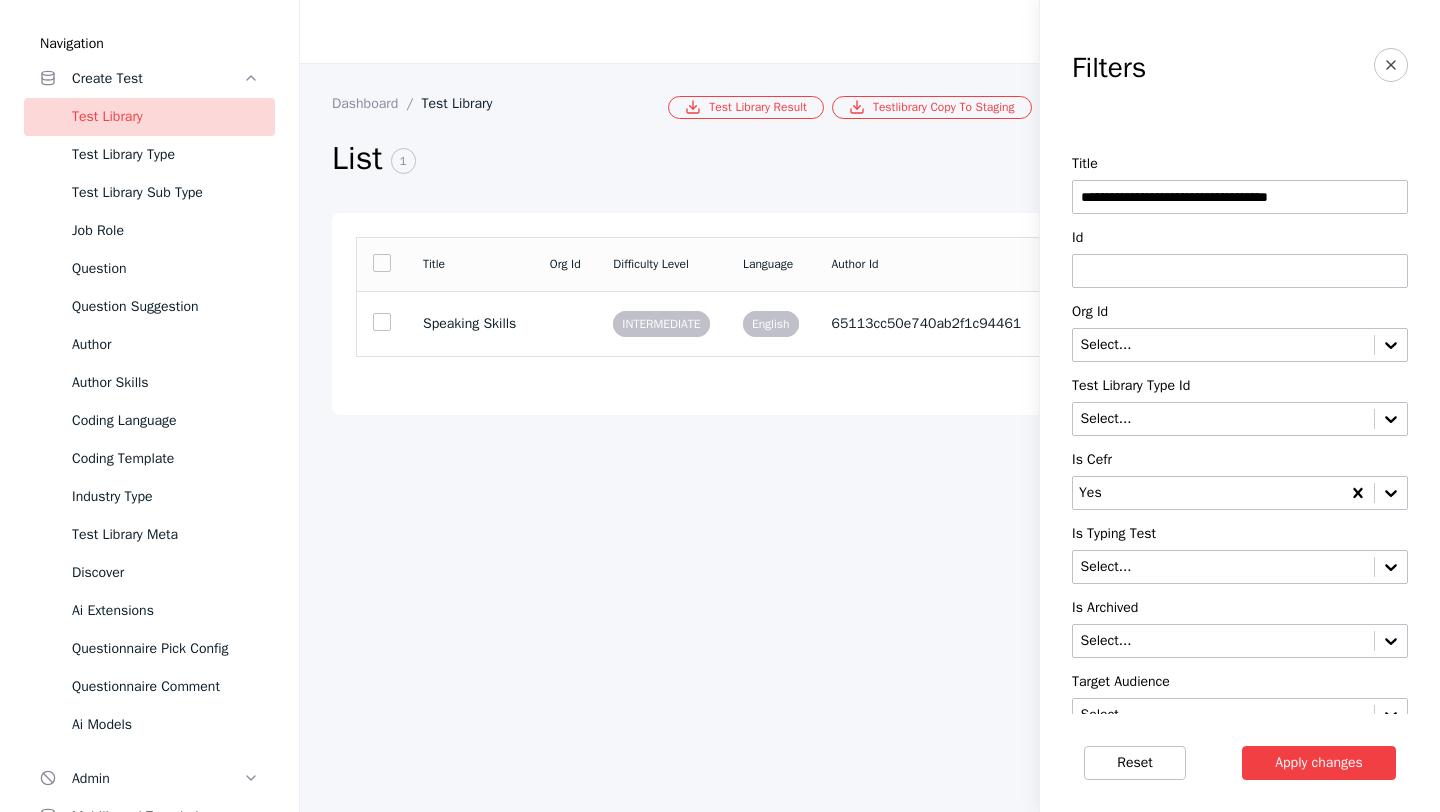 click on "Apply changes" at bounding box center [1319, 763] 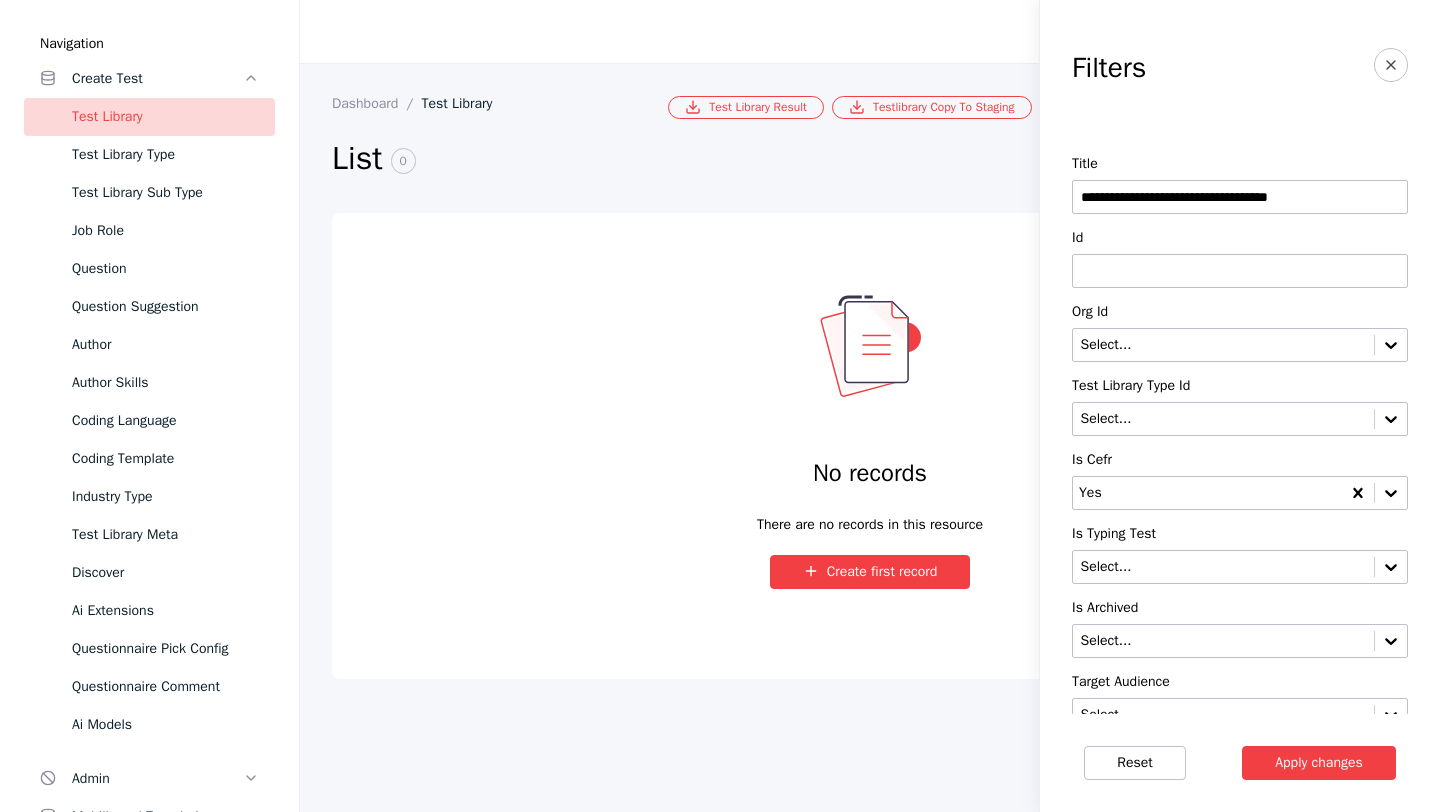 click on "**********" at bounding box center [1240, 197] 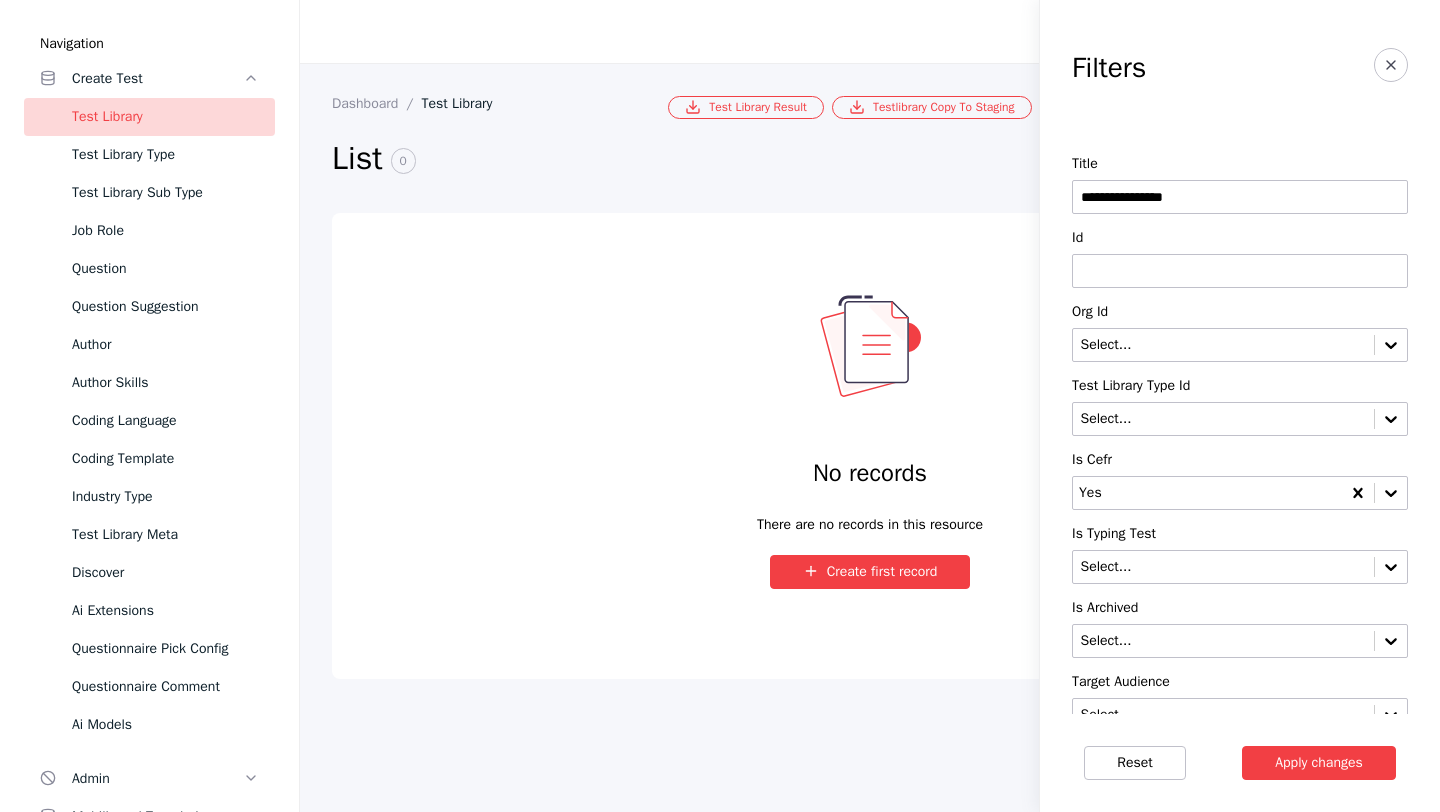 click on "Apply changes" at bounding box center [1319, 763] 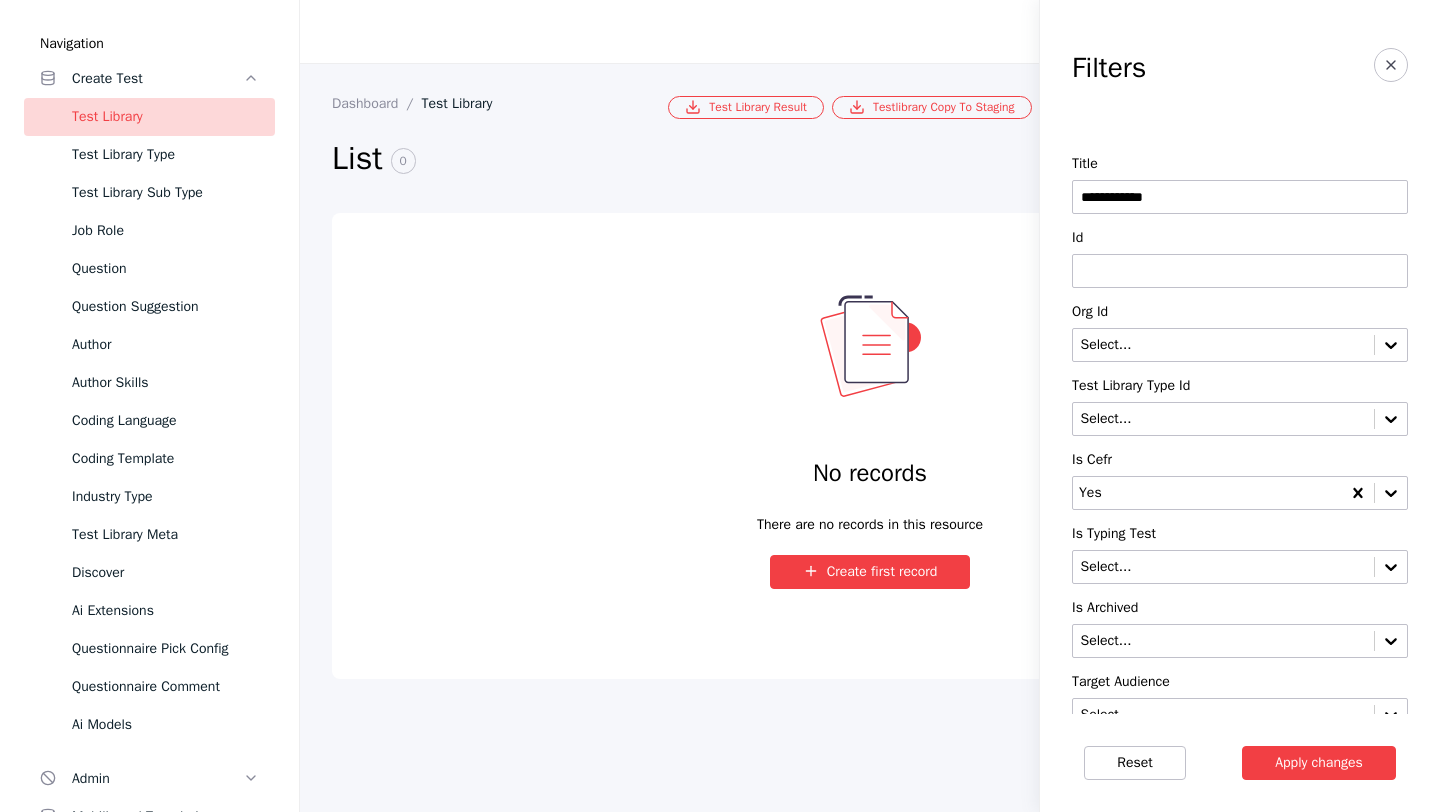 type on "**********" 